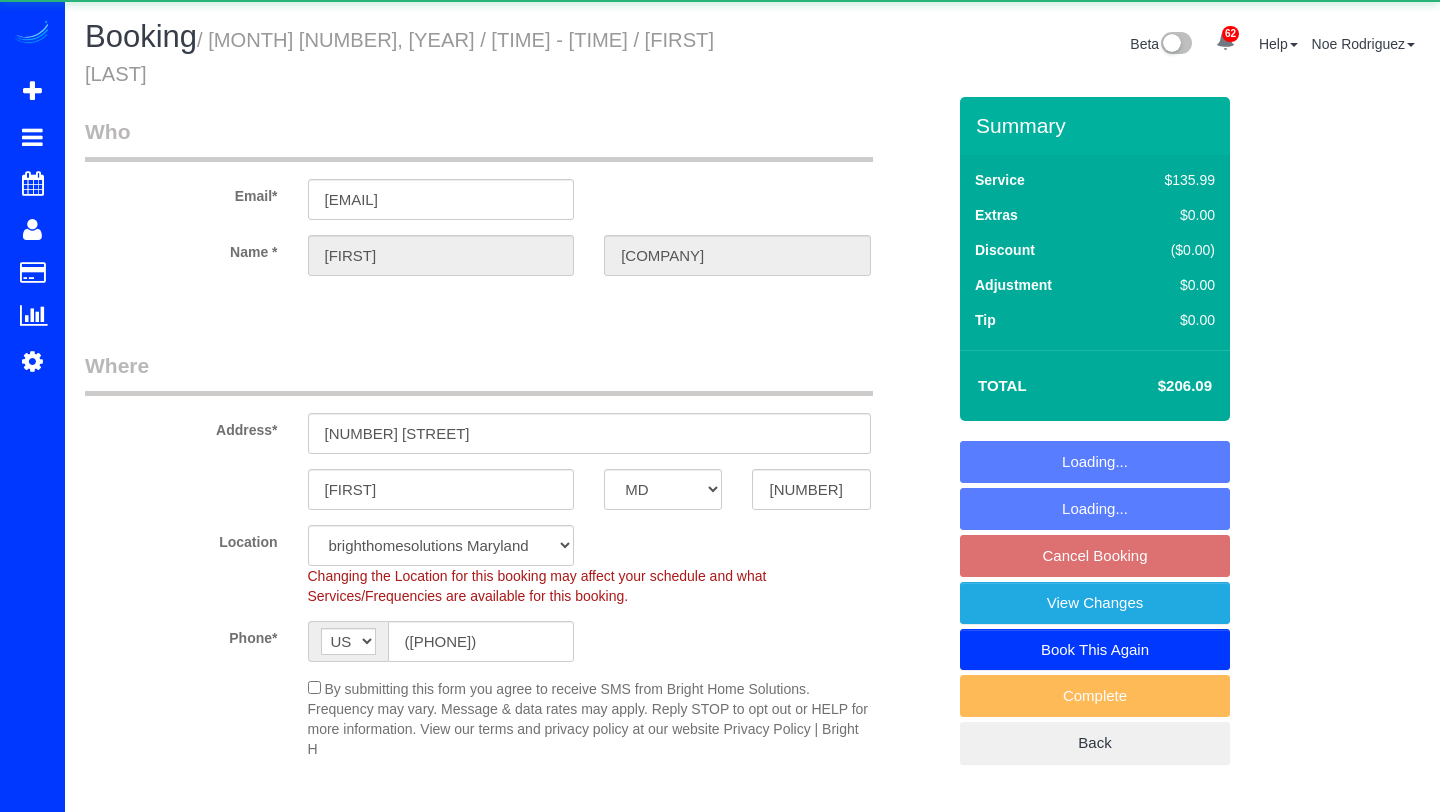 select on "MD" 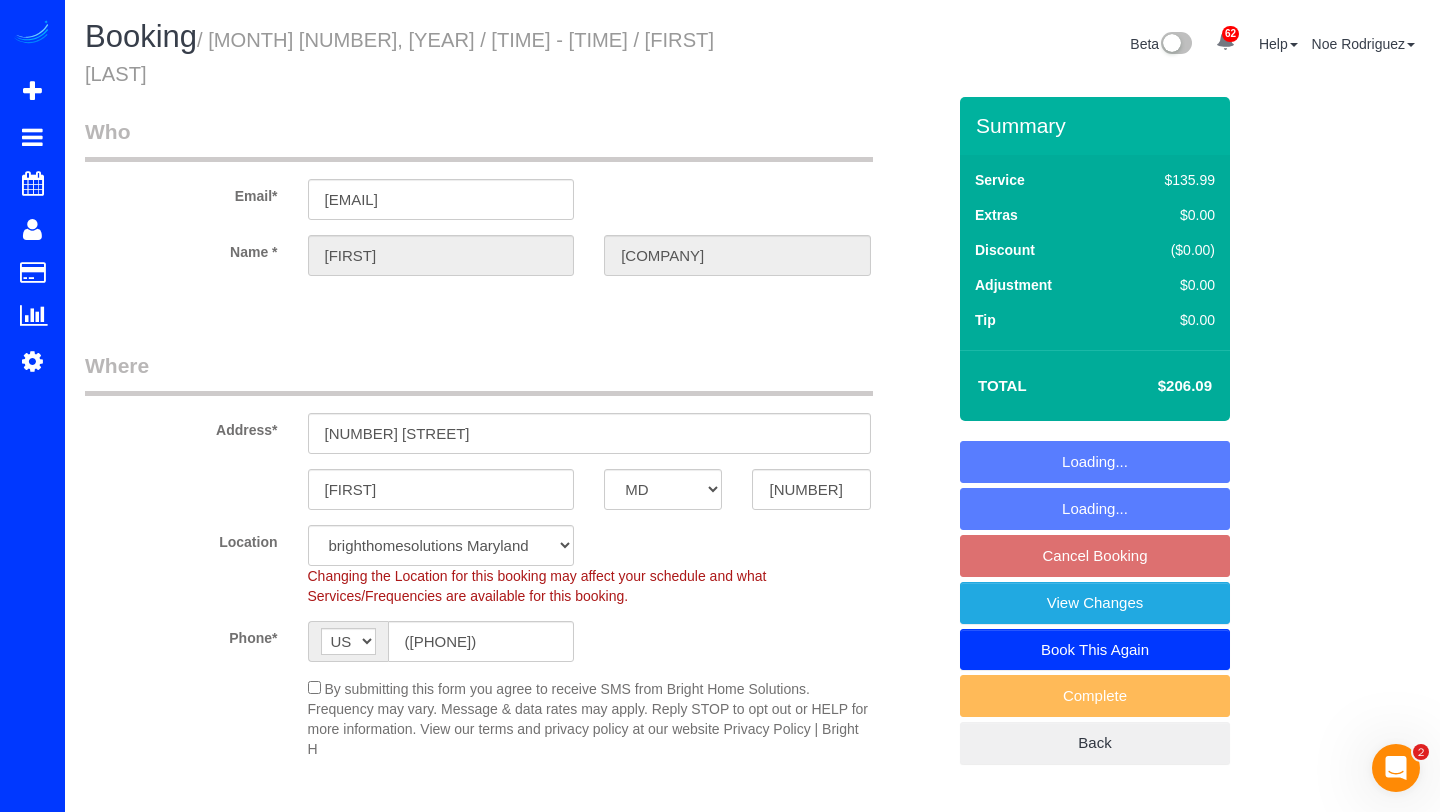 scroll, scrollTop: 0, scrollLeft: 0, axis: both 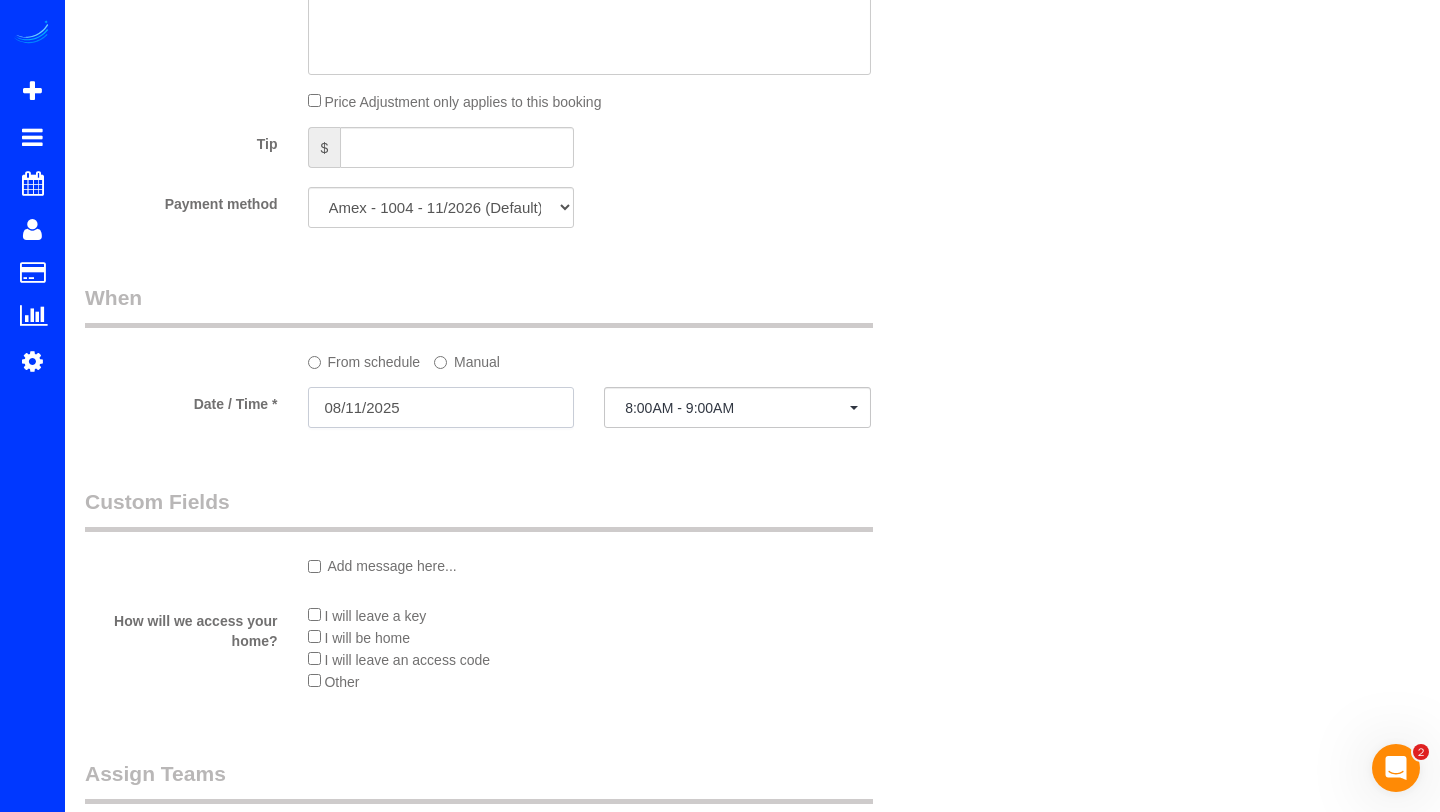 click on "08/11/2025" at bounding box center (441, 407) 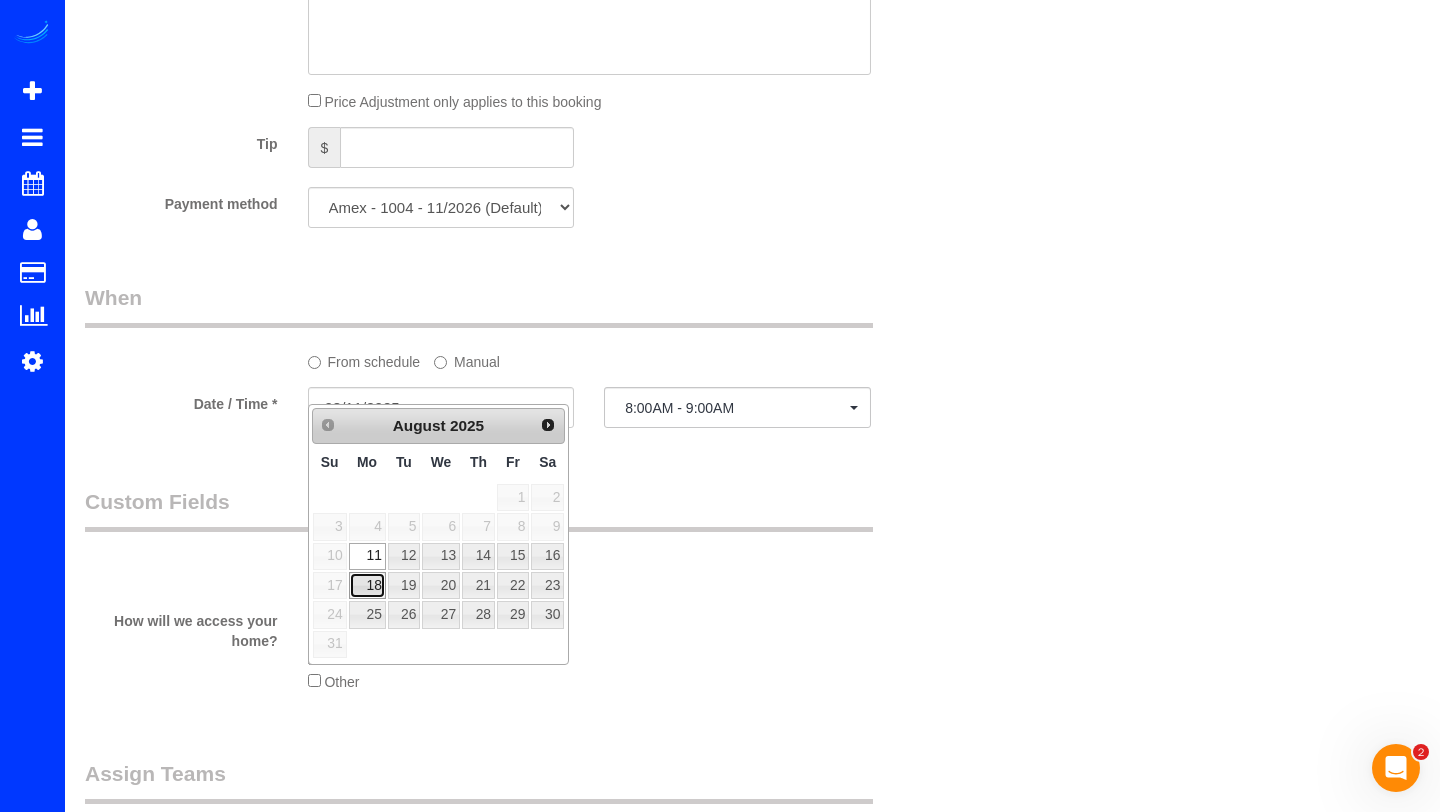 click on "18" at bounding box center [367, 585] 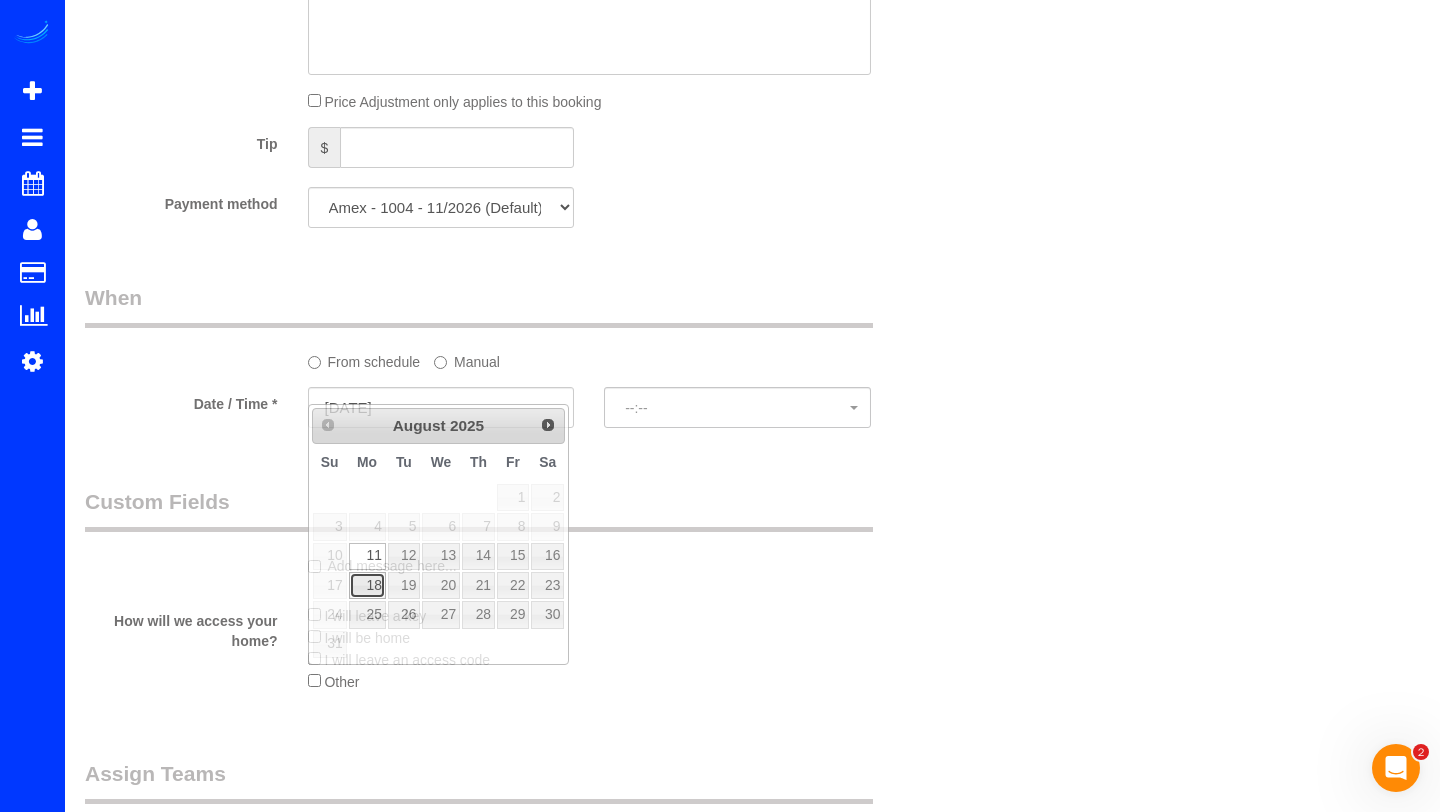 select on "spot24" 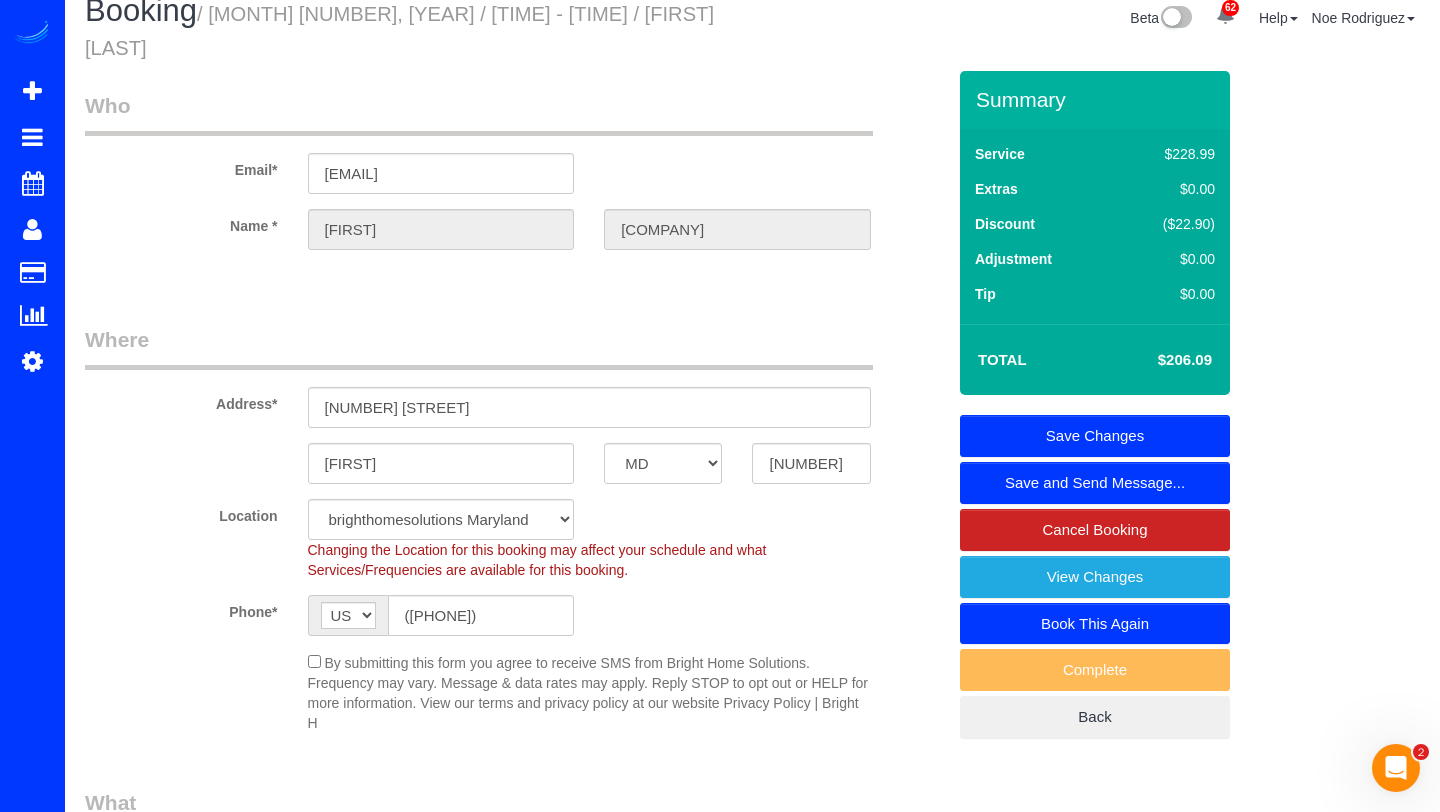 scroll, scrollTop: 0, scrollLeft: 0, axis: both 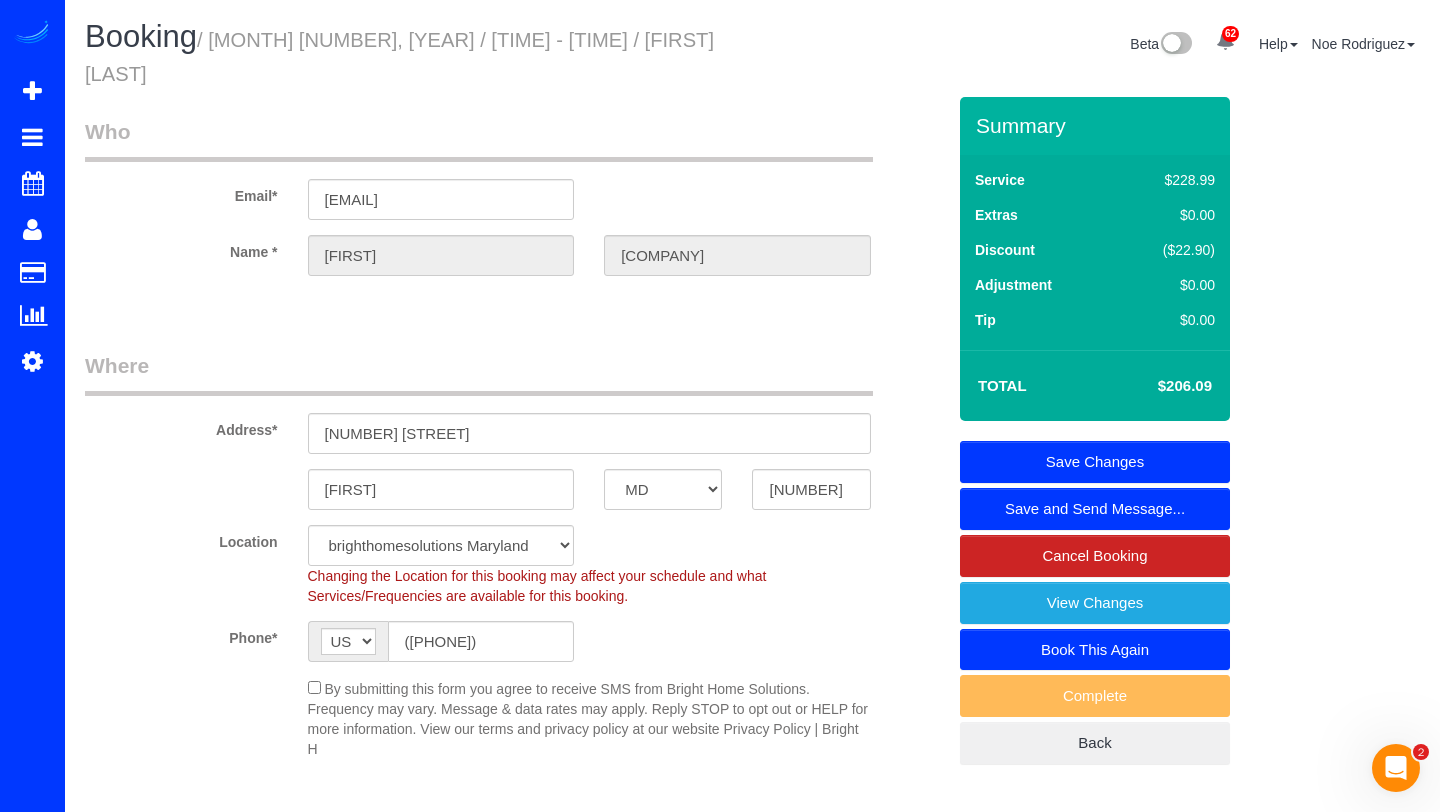 click on "Save Changes" at bounding box center [1095, 462] 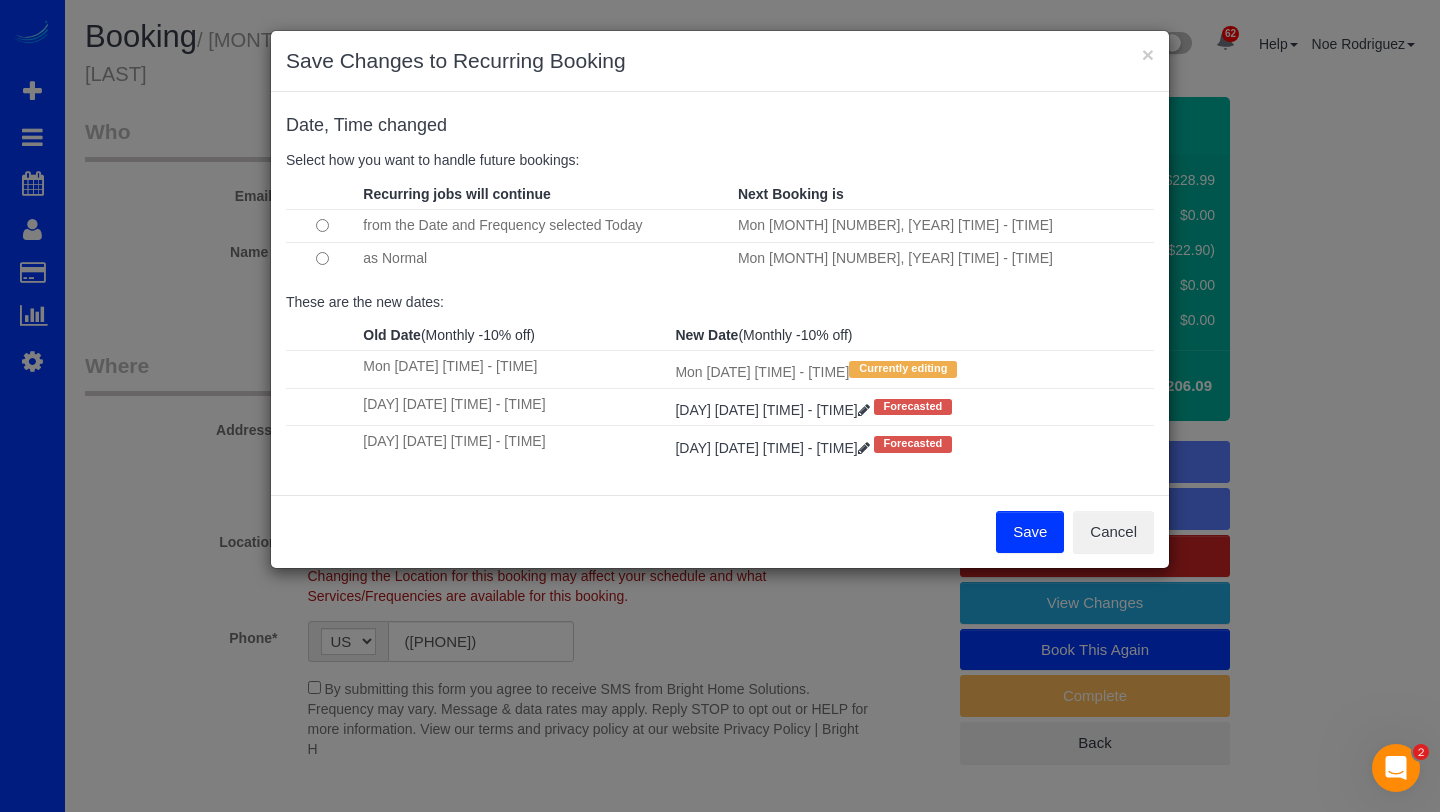 click on "Save" at bounding box center [1030, 532] 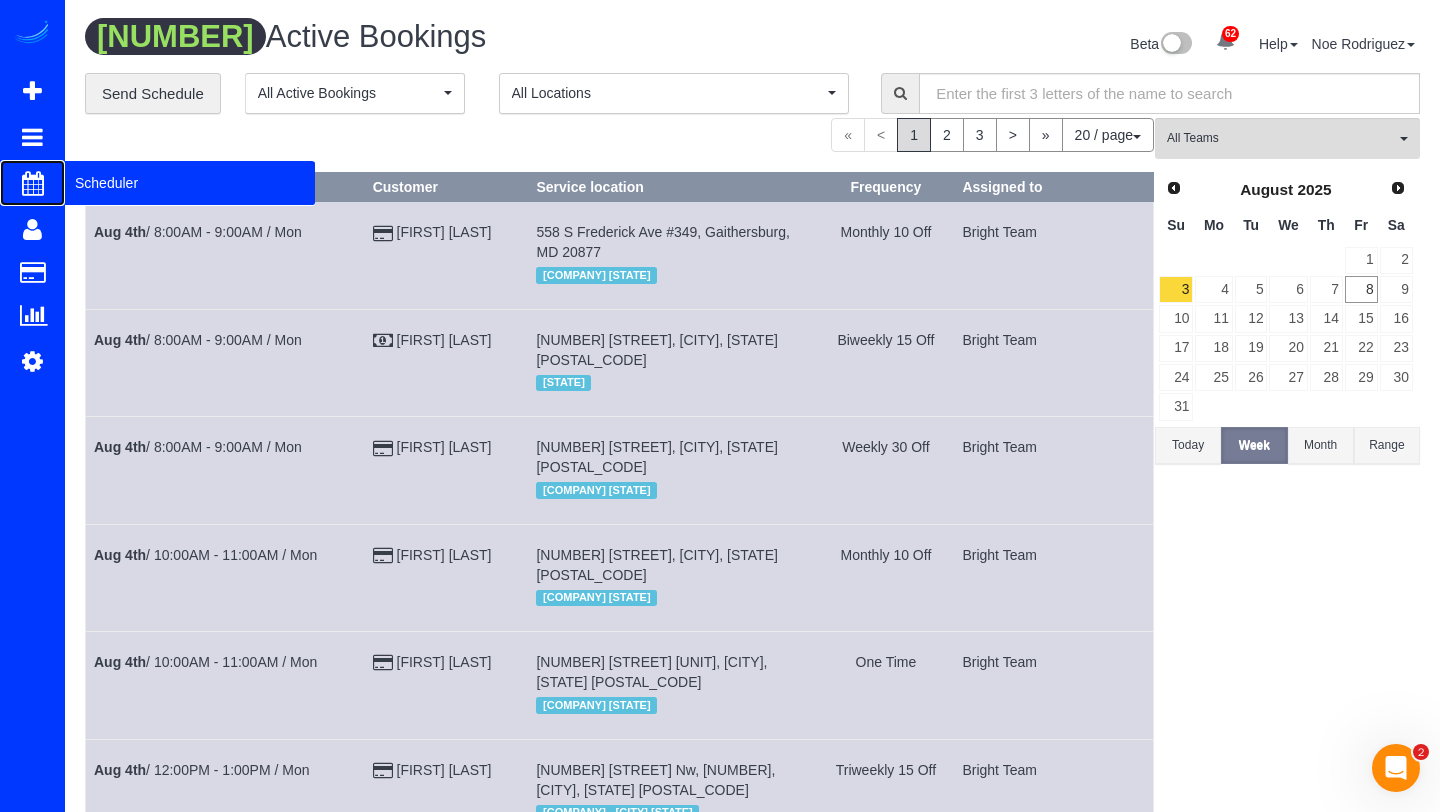 click on "Scheduler" at bounding box center (32, 183) 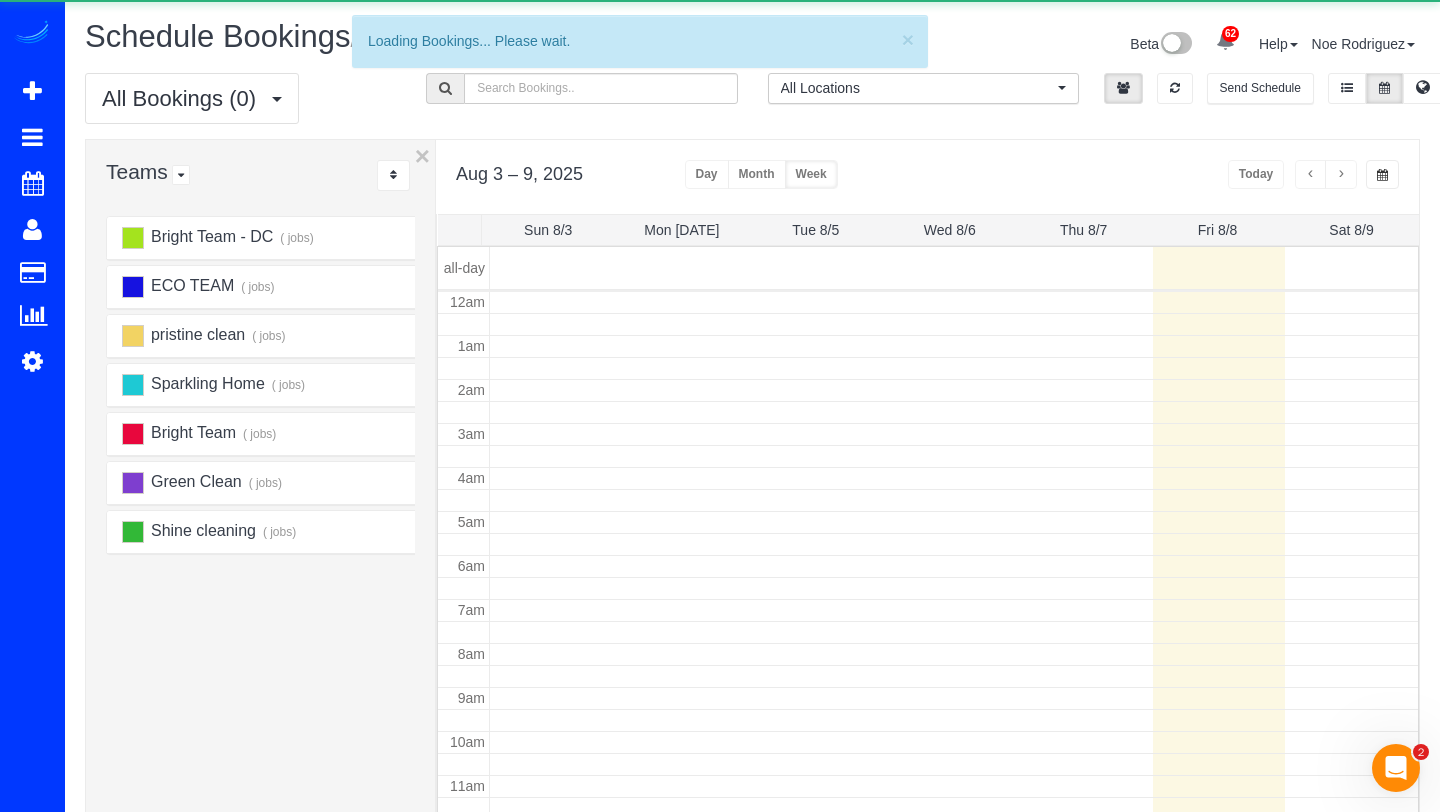 scroll, scrollTop: 265, scrollLeft: 0, axis: vertical 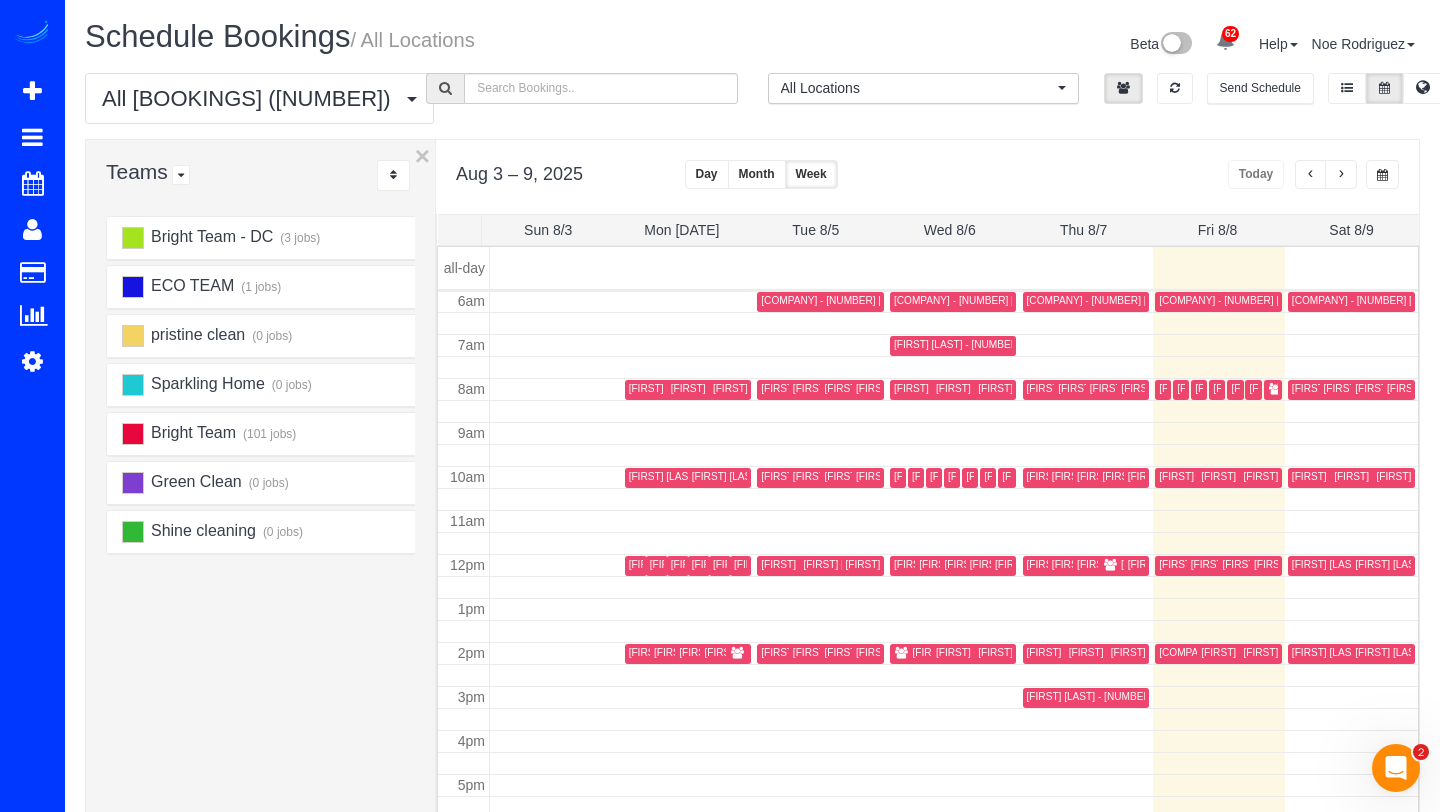click at bounding box center [1341, 174] 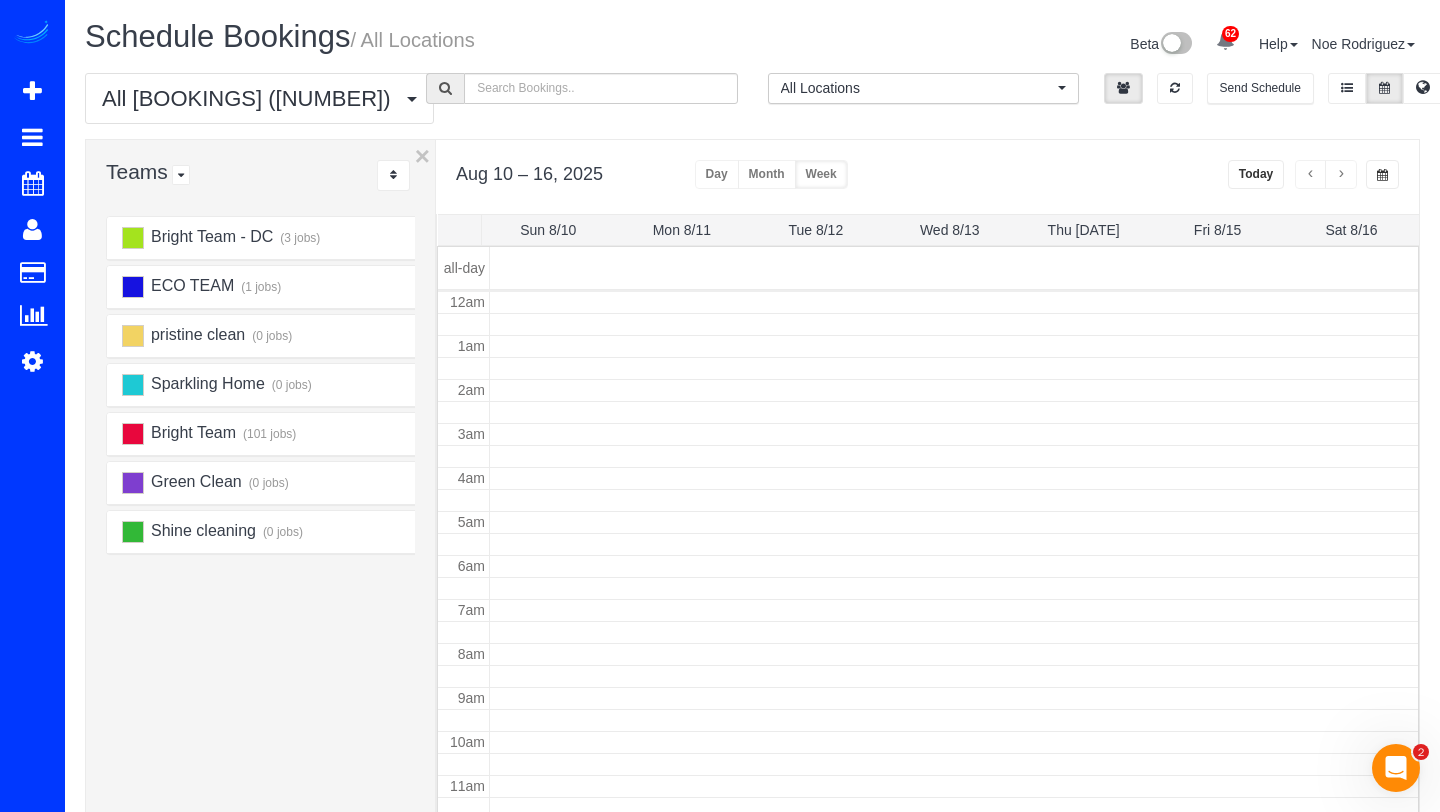 scroll, scrollTop: 265, scrollLeft: 0, axis: vertical 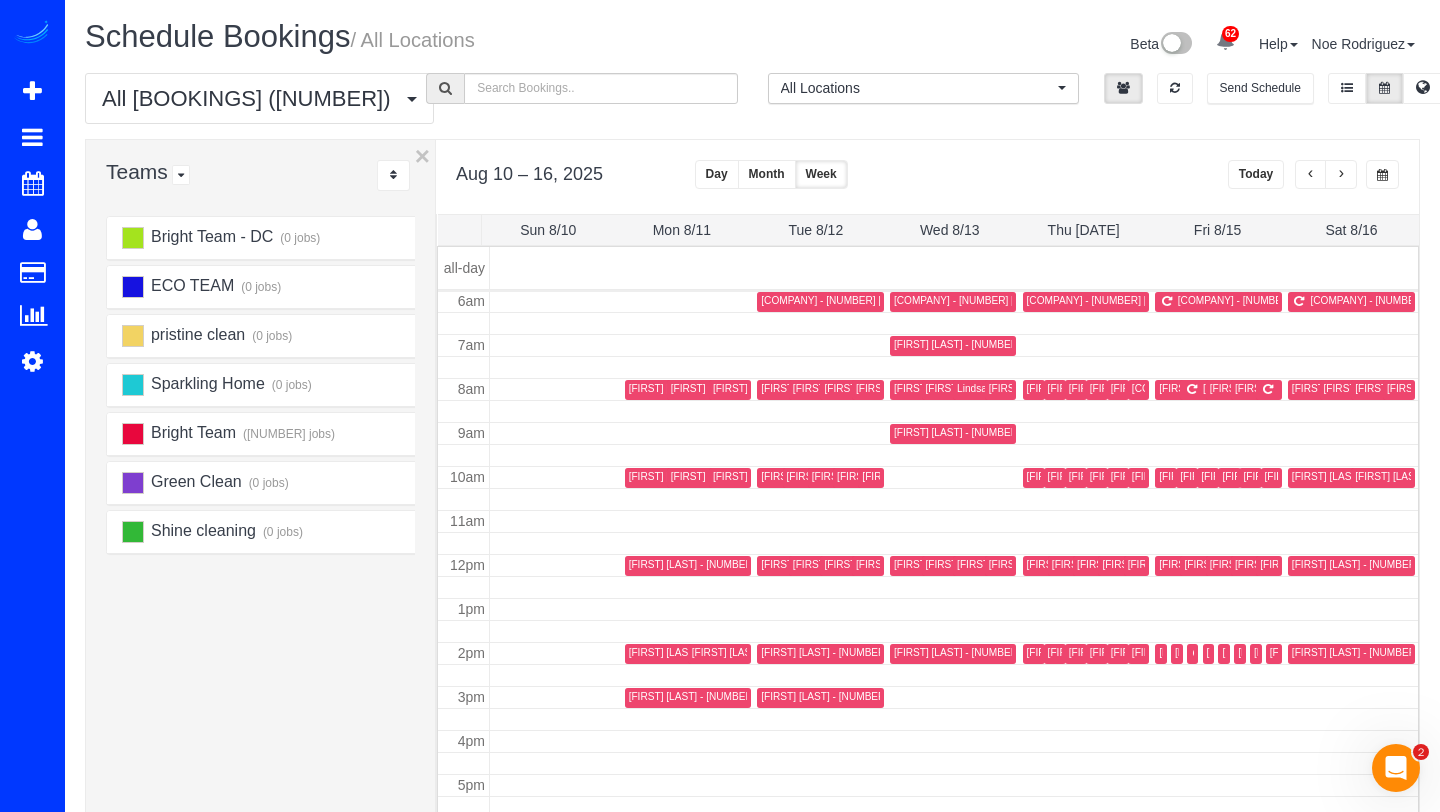 click at bounding box center [1341, 175] 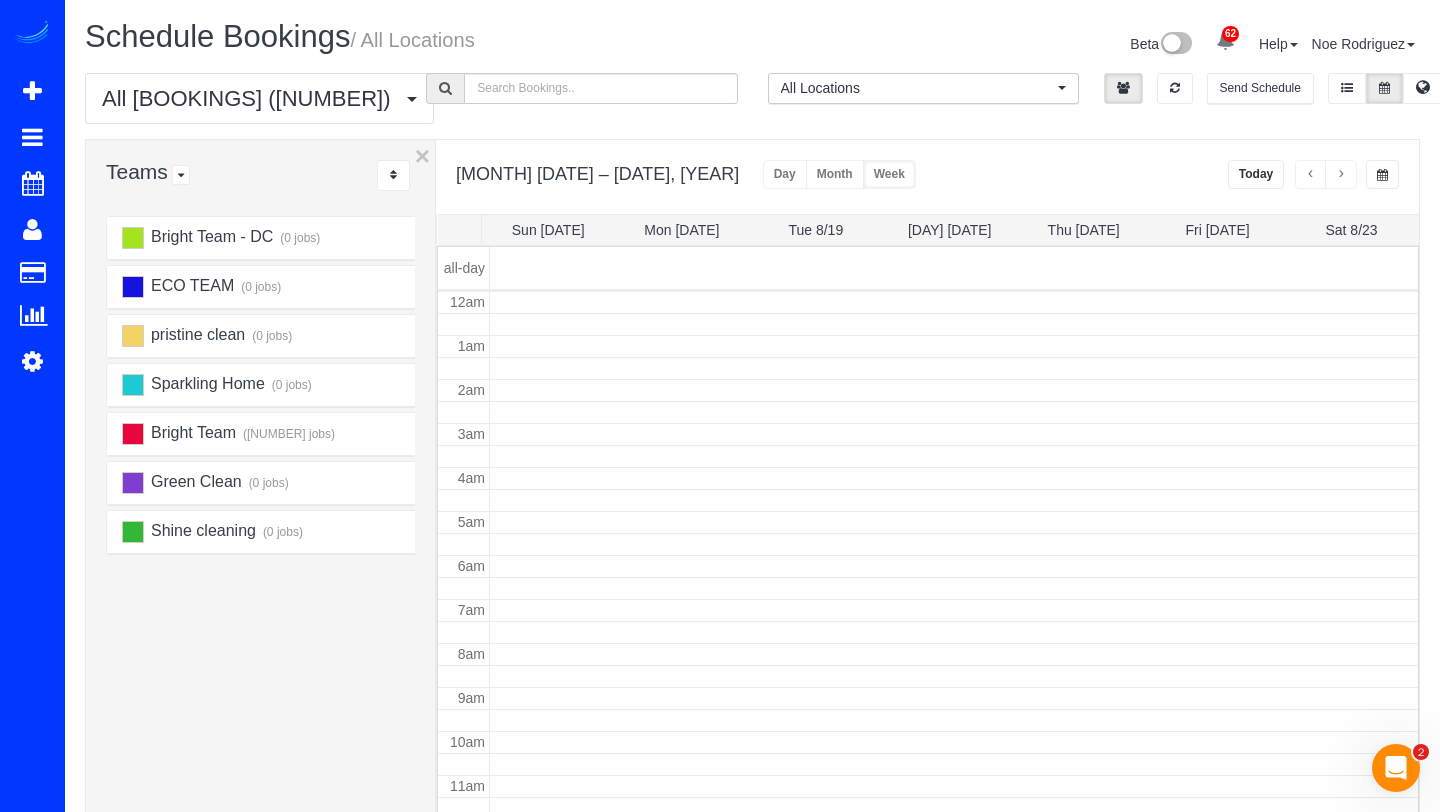 scroll, scrollTop: 265, scrollLeft: 0, axis: vertical 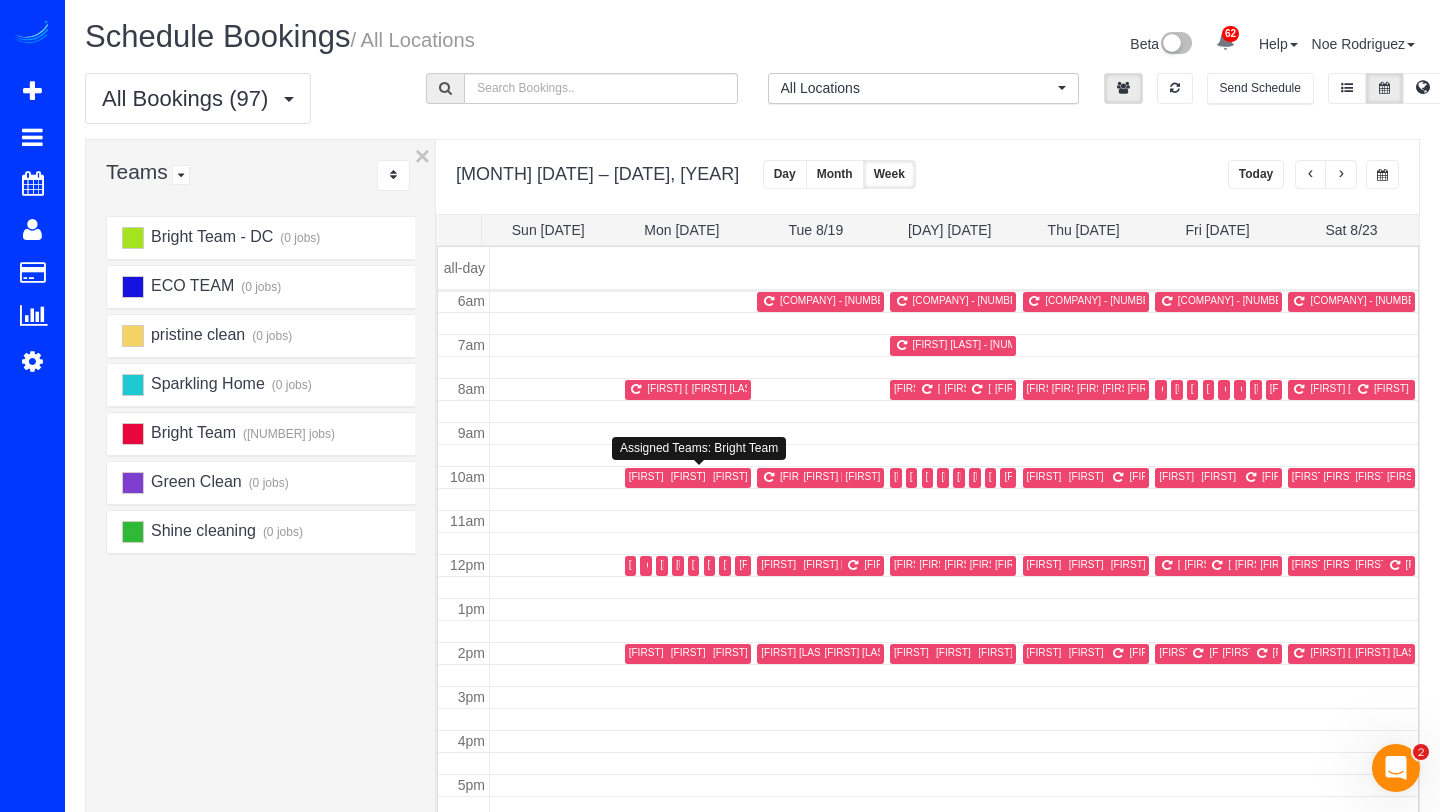 click on "Ellen Hatherill - 4924 Crescent Street, Bethesda, MD 20816" at bounding box center [699, 477] 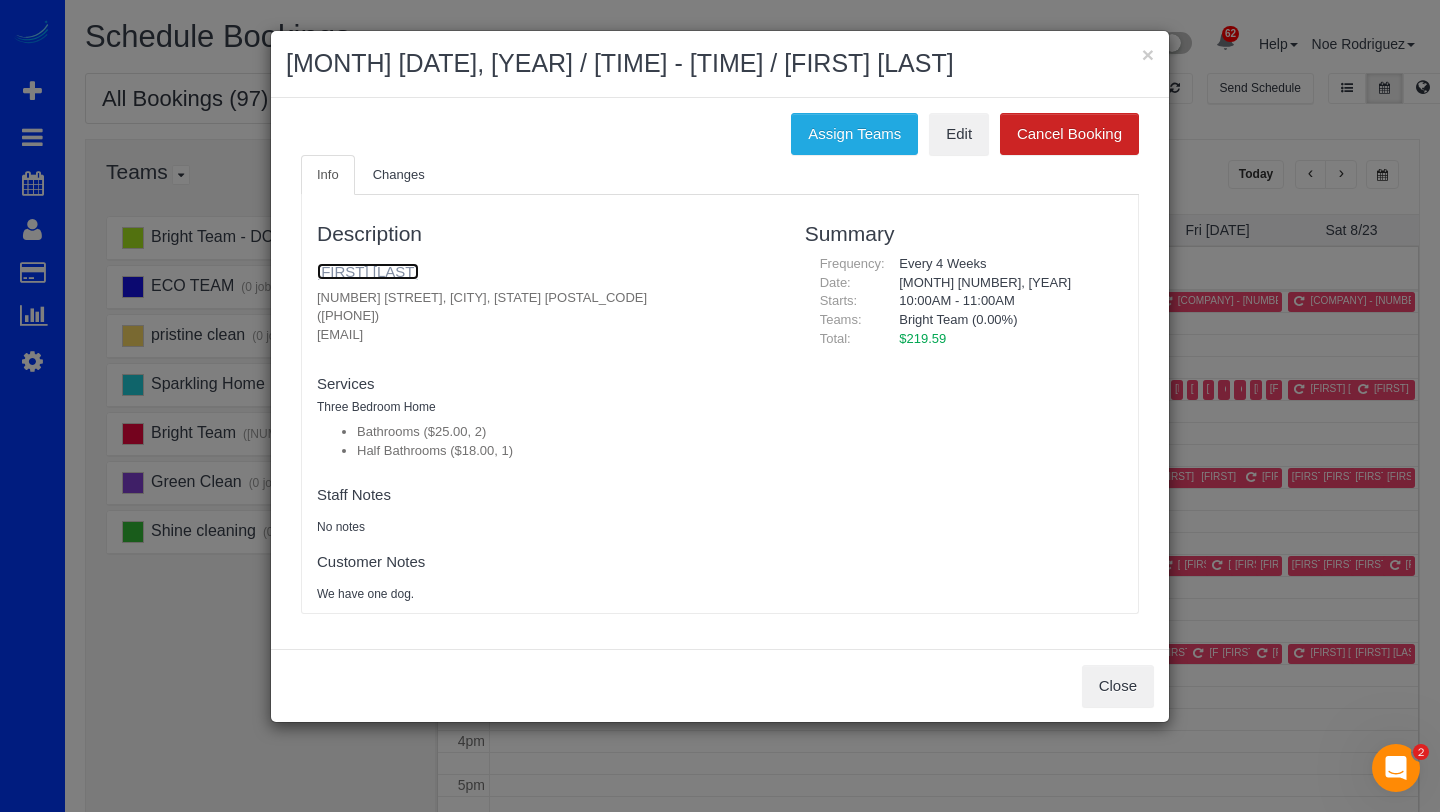 click on "Ellen Hatherill" at bounding box center (368, 271) 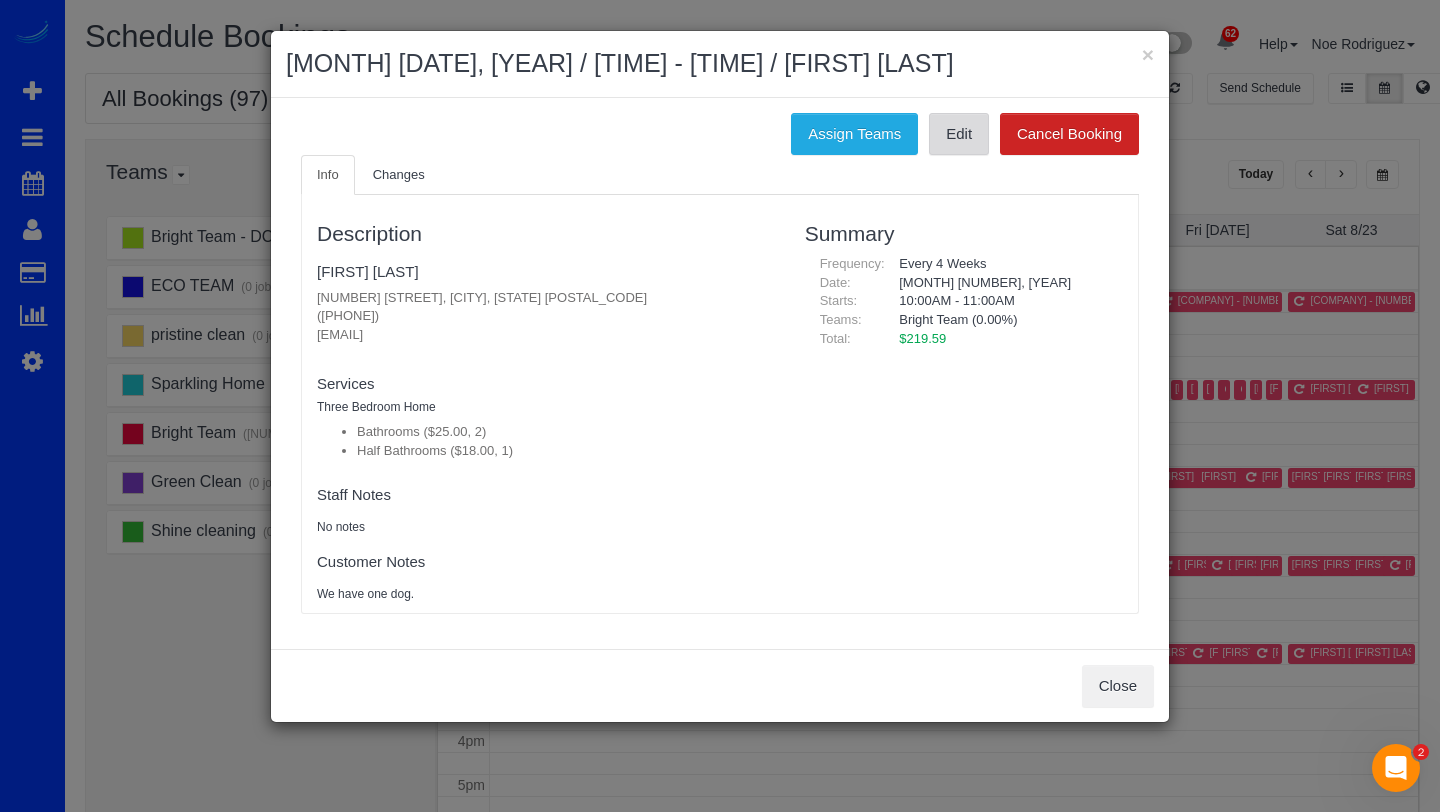 click on "Edit" at bounding box center (959, 134) 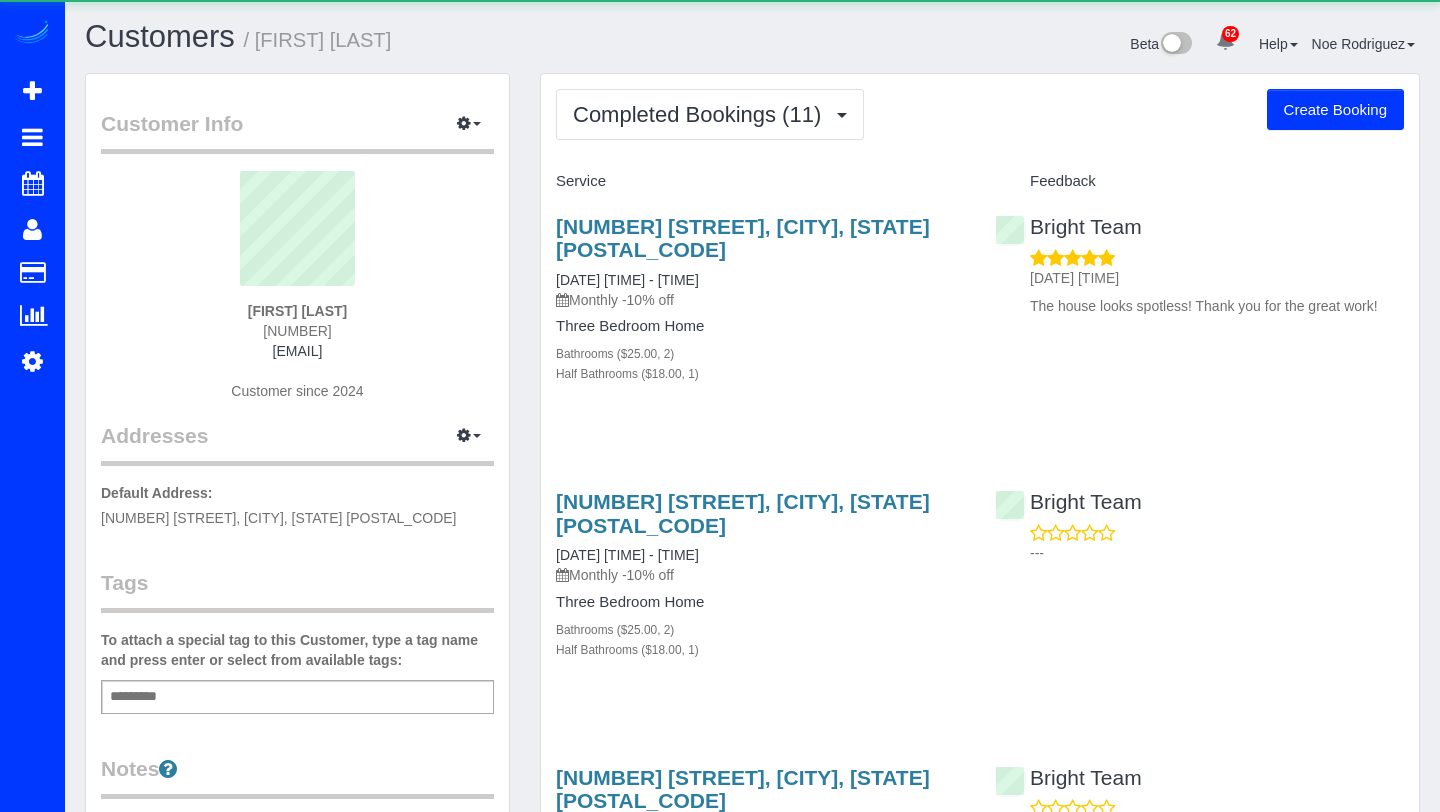 scroll, scrollTop: 0, scrollLeft: 0, axis: both 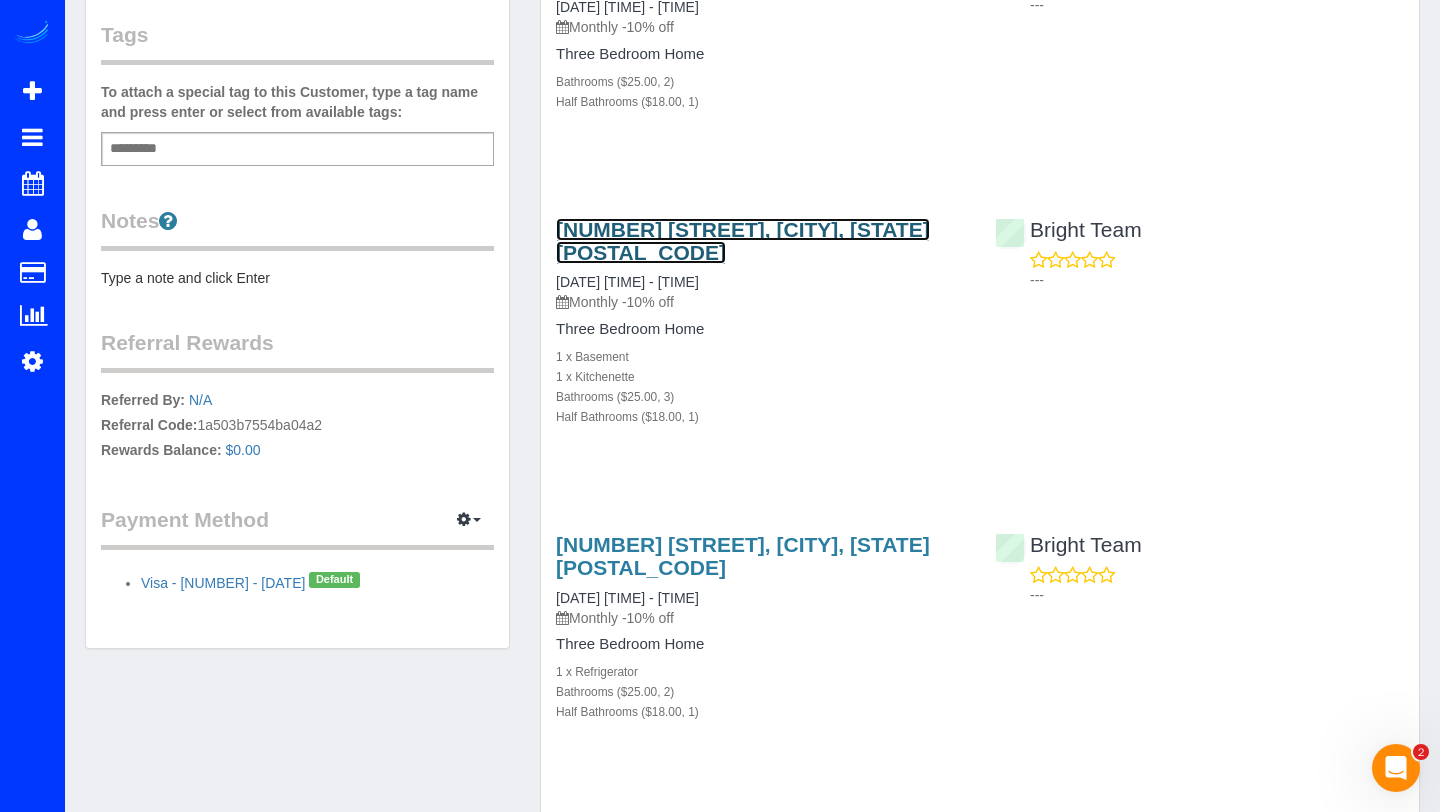 click on "[NUMBER] [STREET], [CITY], [STATE] [POSTAL_CODE]" at bounding box center [743, 241] 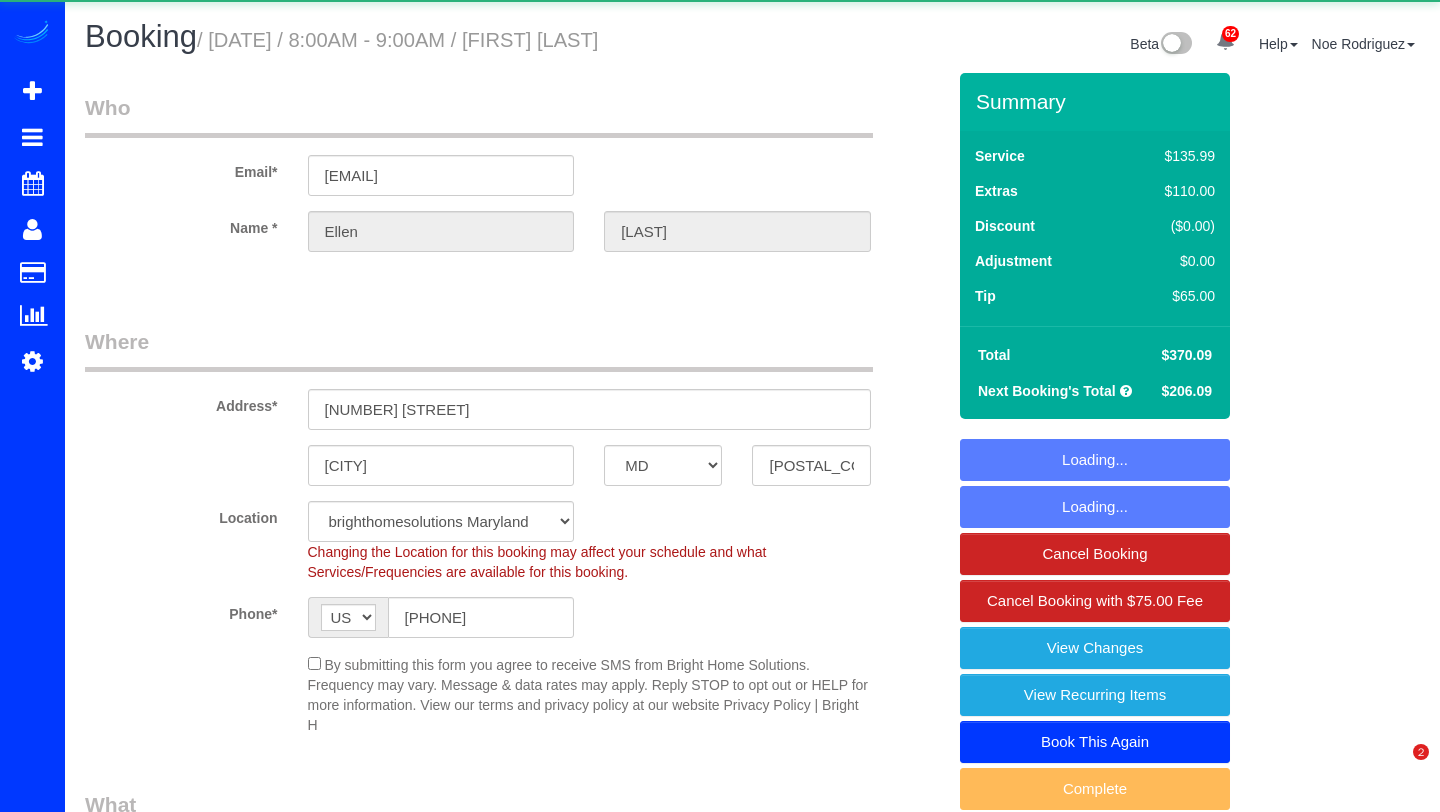 select on "MD" 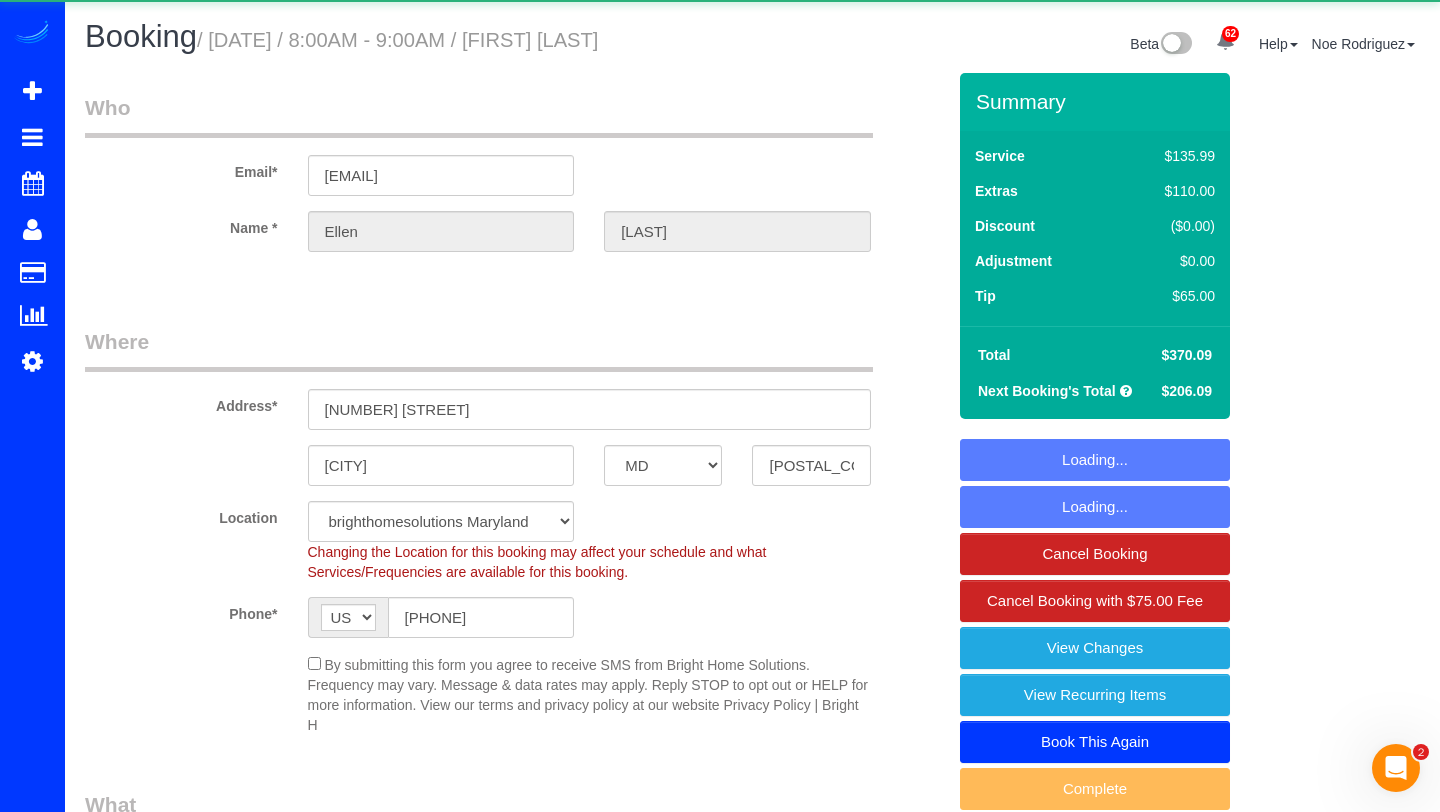 scroll, scrollTop: 0, scrollLeft: 0, axis: both 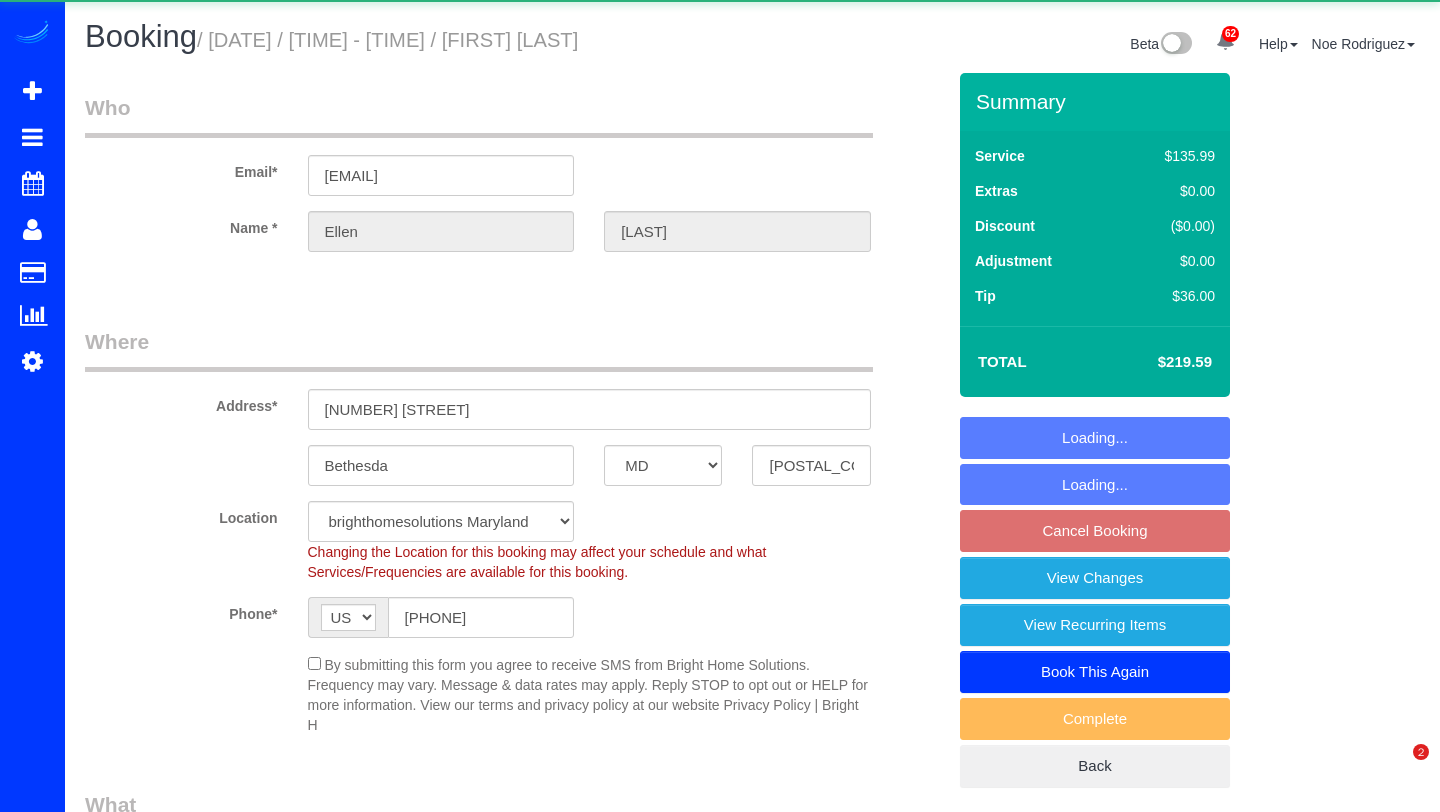 select on "MD" 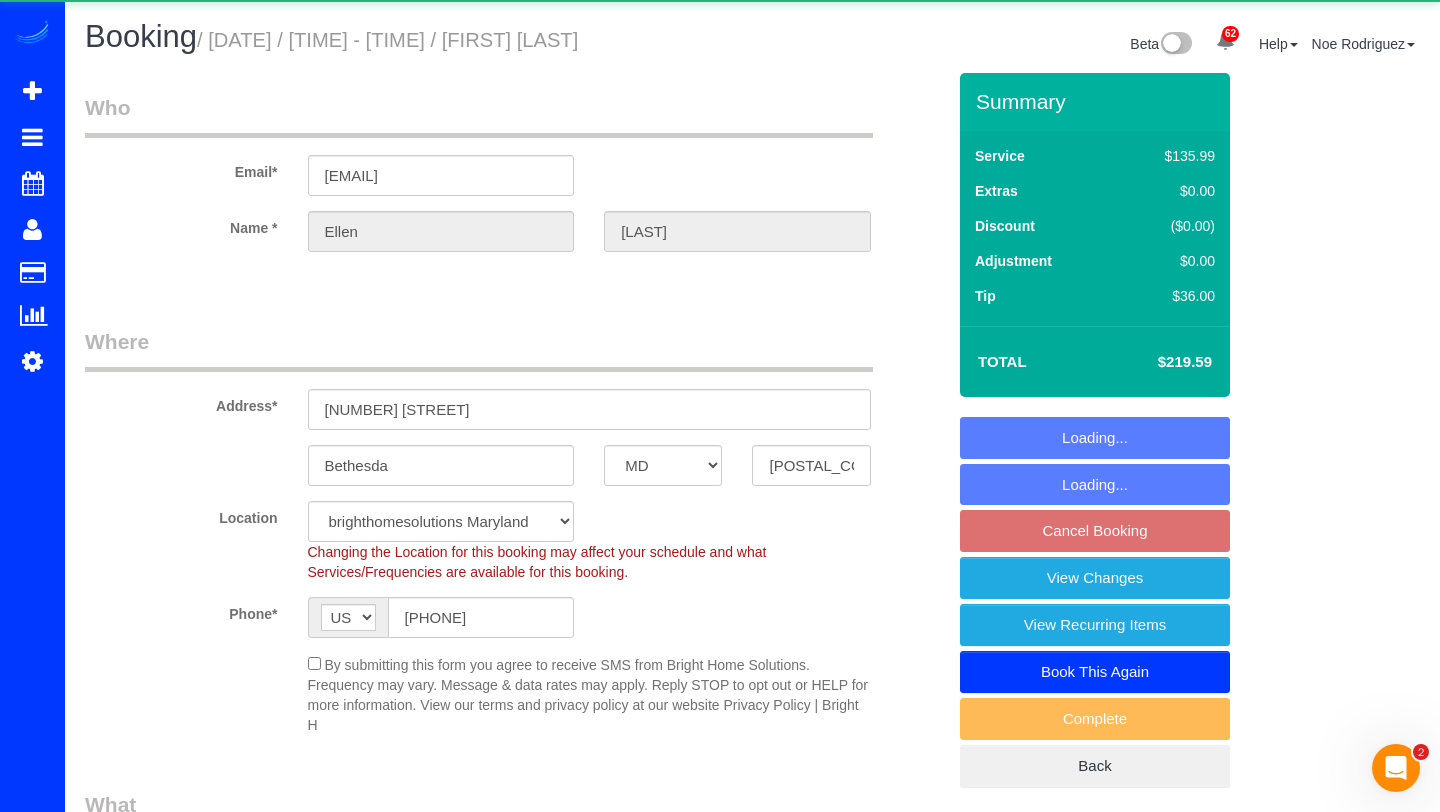 scroll, scrollTop: 0, scrollLeft: 0, axis: both 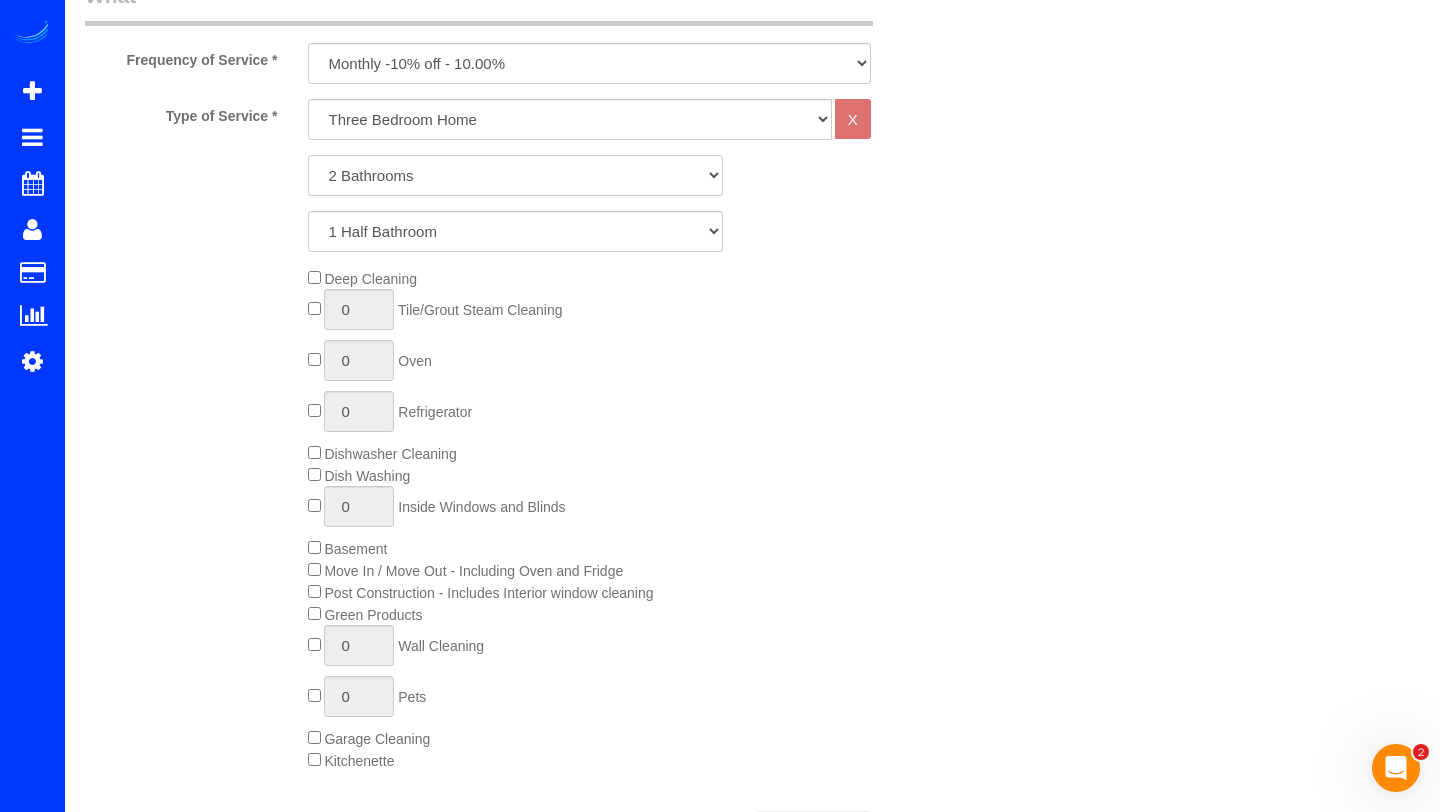 click on "1 Bathroom
2 Bathrooms
3 Bathrooms
4 Bathrooms
5 Bathrooms
6 Bathrooms
7 Bathrooms
8 Bathrooms
9 Bathrooms
10 Bathrooms" 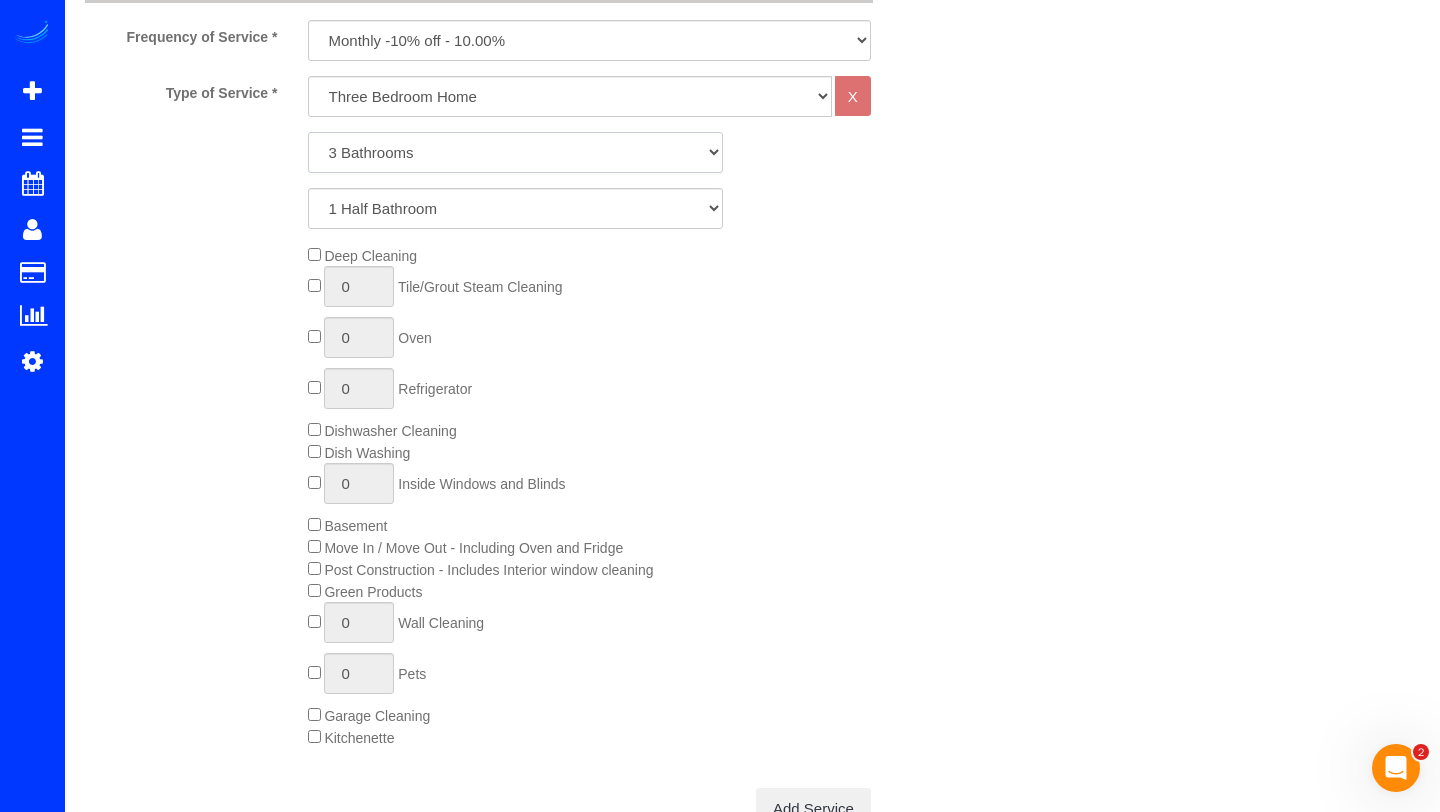 scroll, scrollTop: 843, scrollLeft: 0, axis: vertical 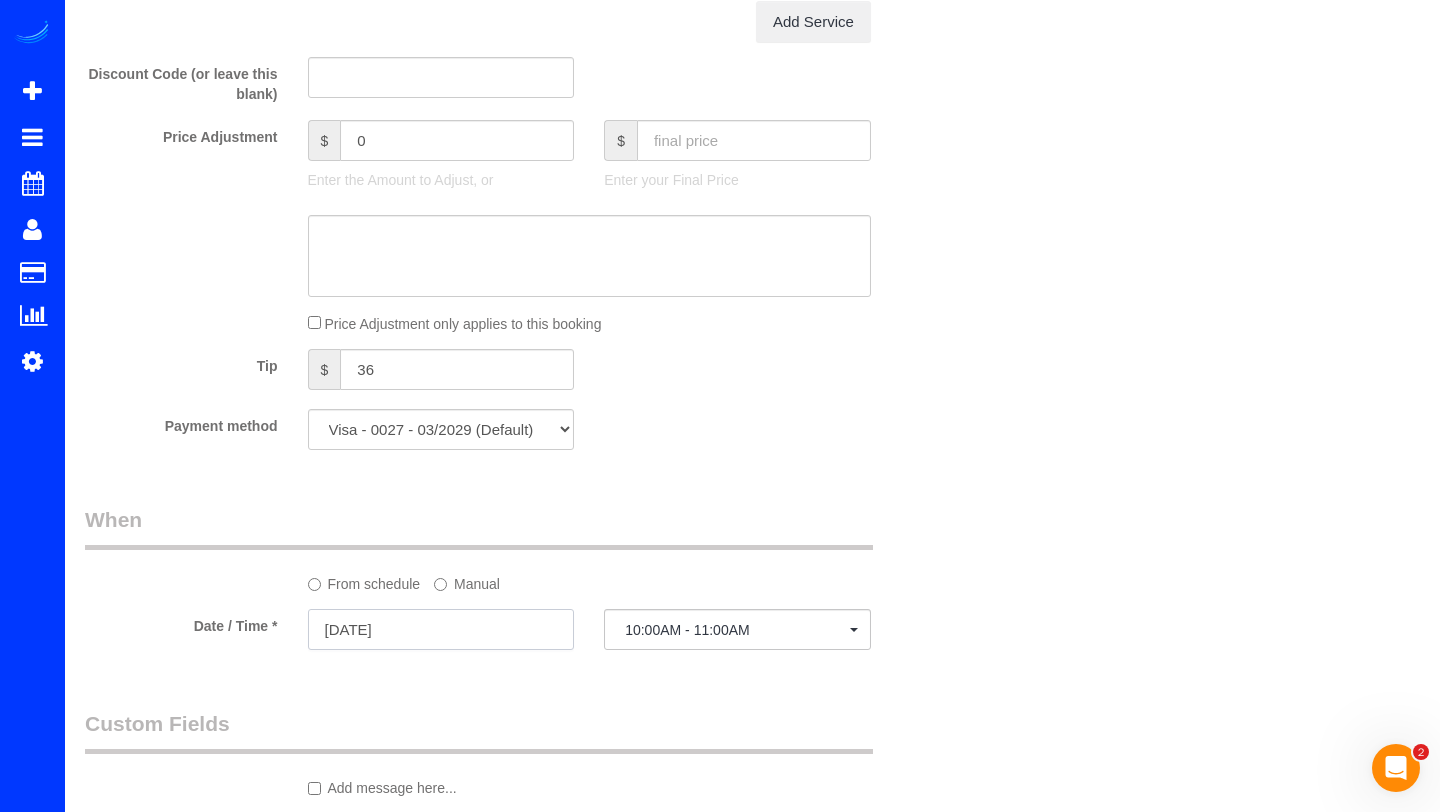 click on "[DATE]" at bounding box center [441, 629] 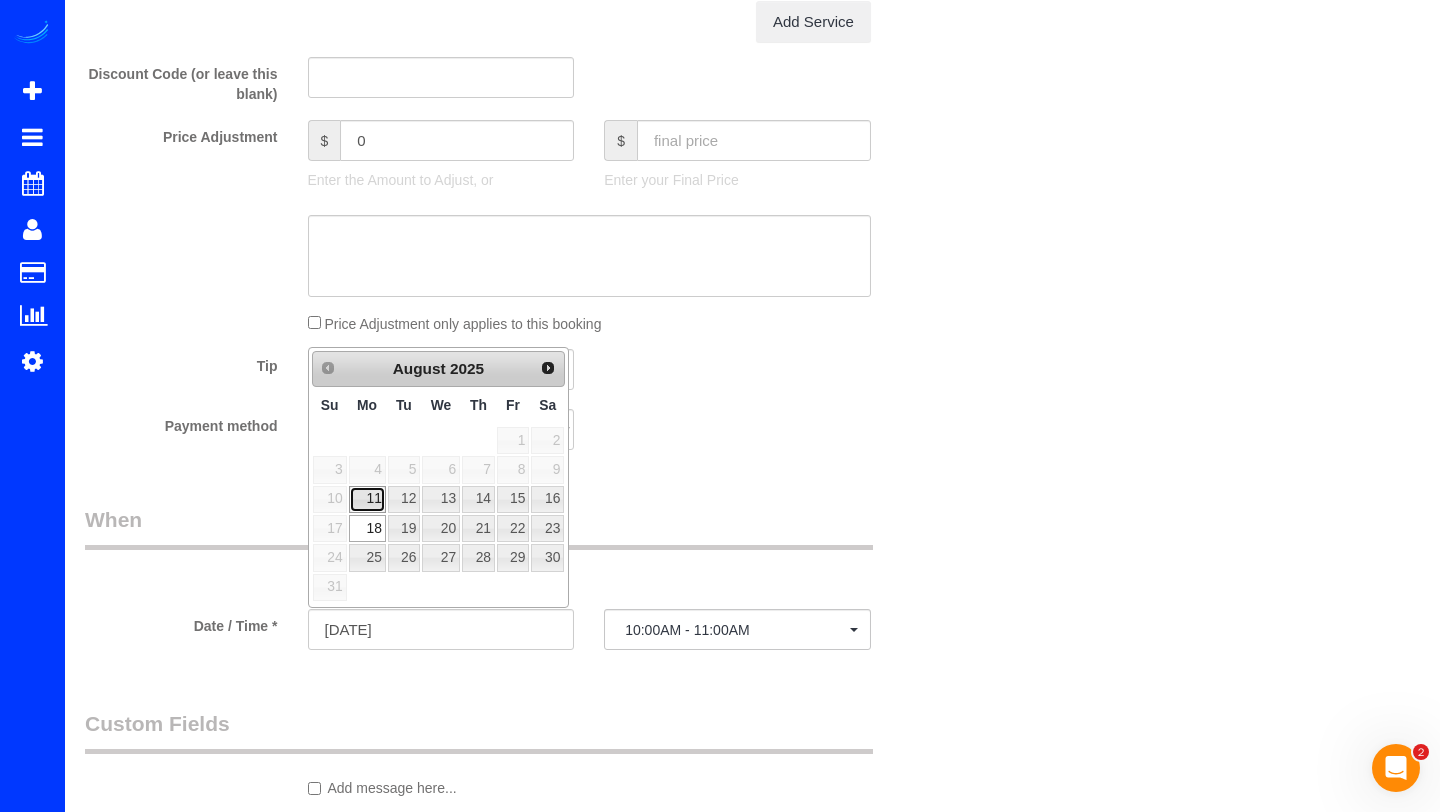 click on "11" at bounding box center [367, 499] 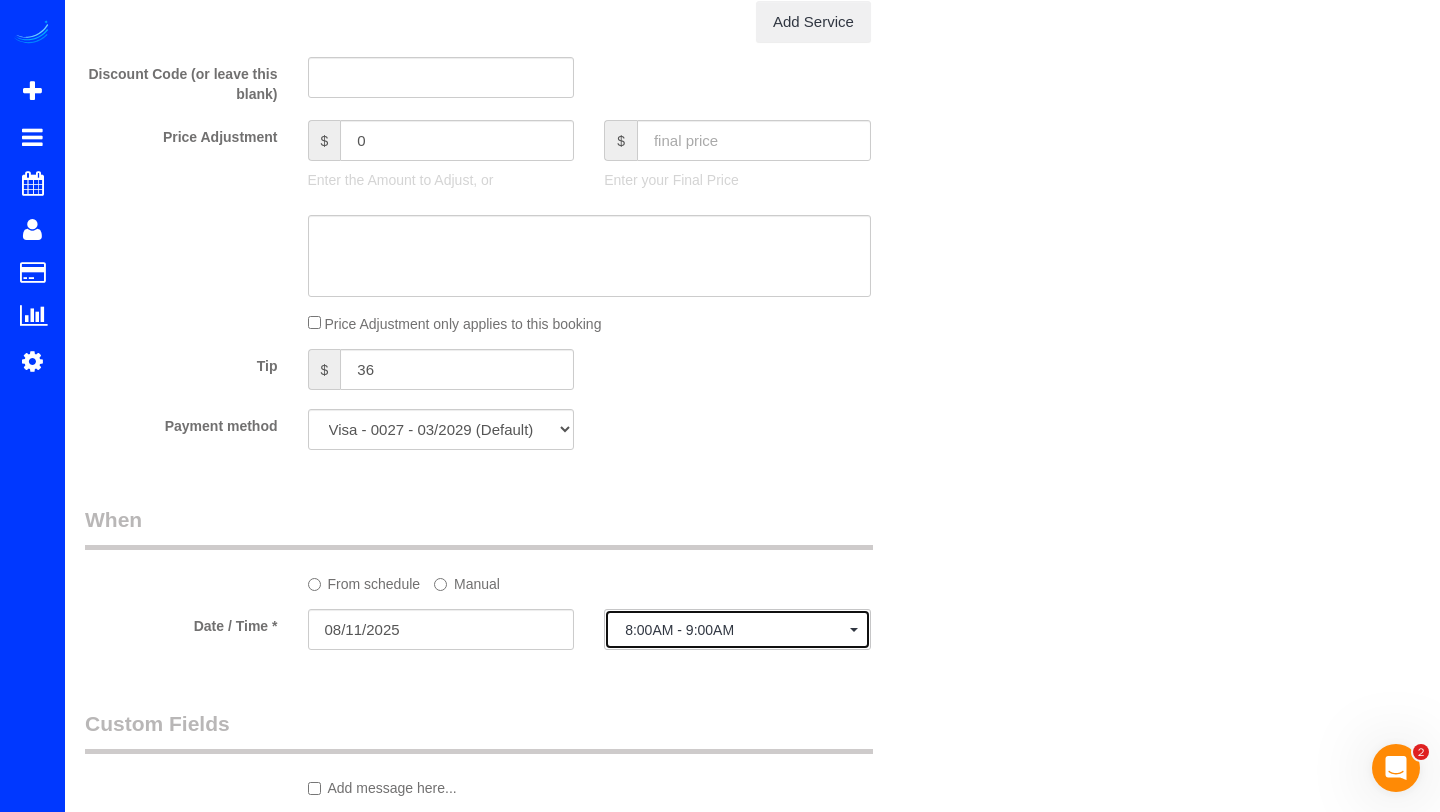 click on "8:00AM - 9:00AM" 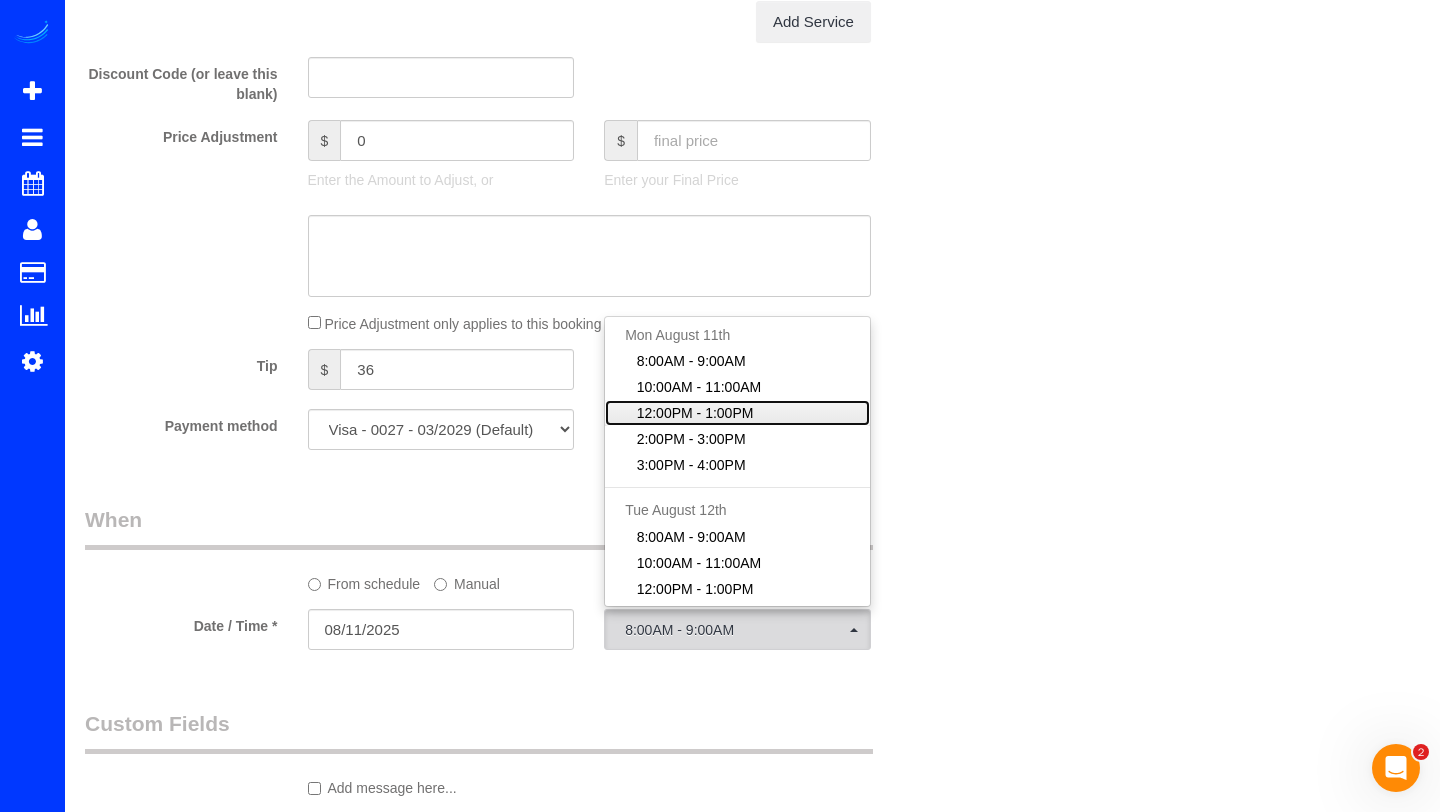 click on "12:00PM - 1:00PM" 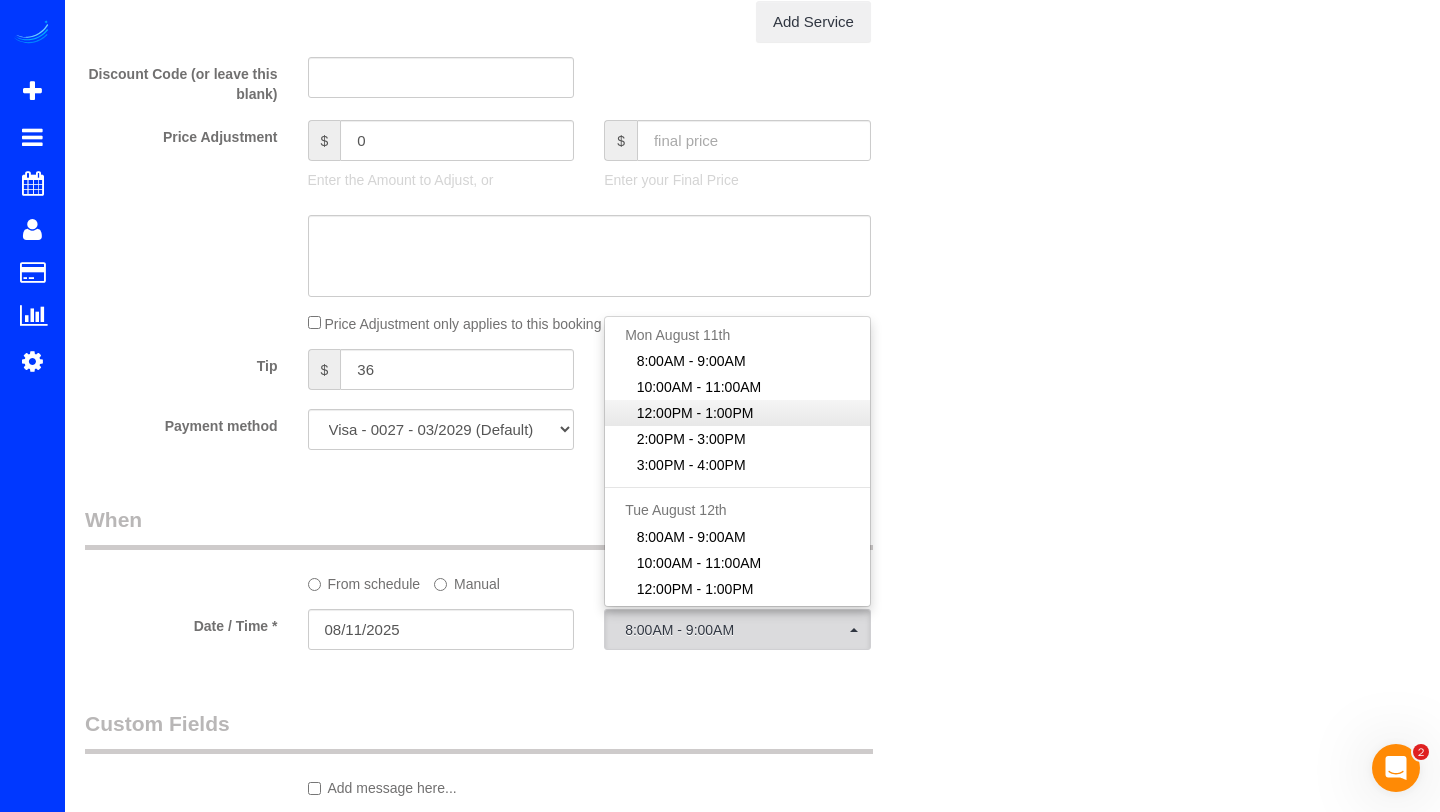 select on "spot26" 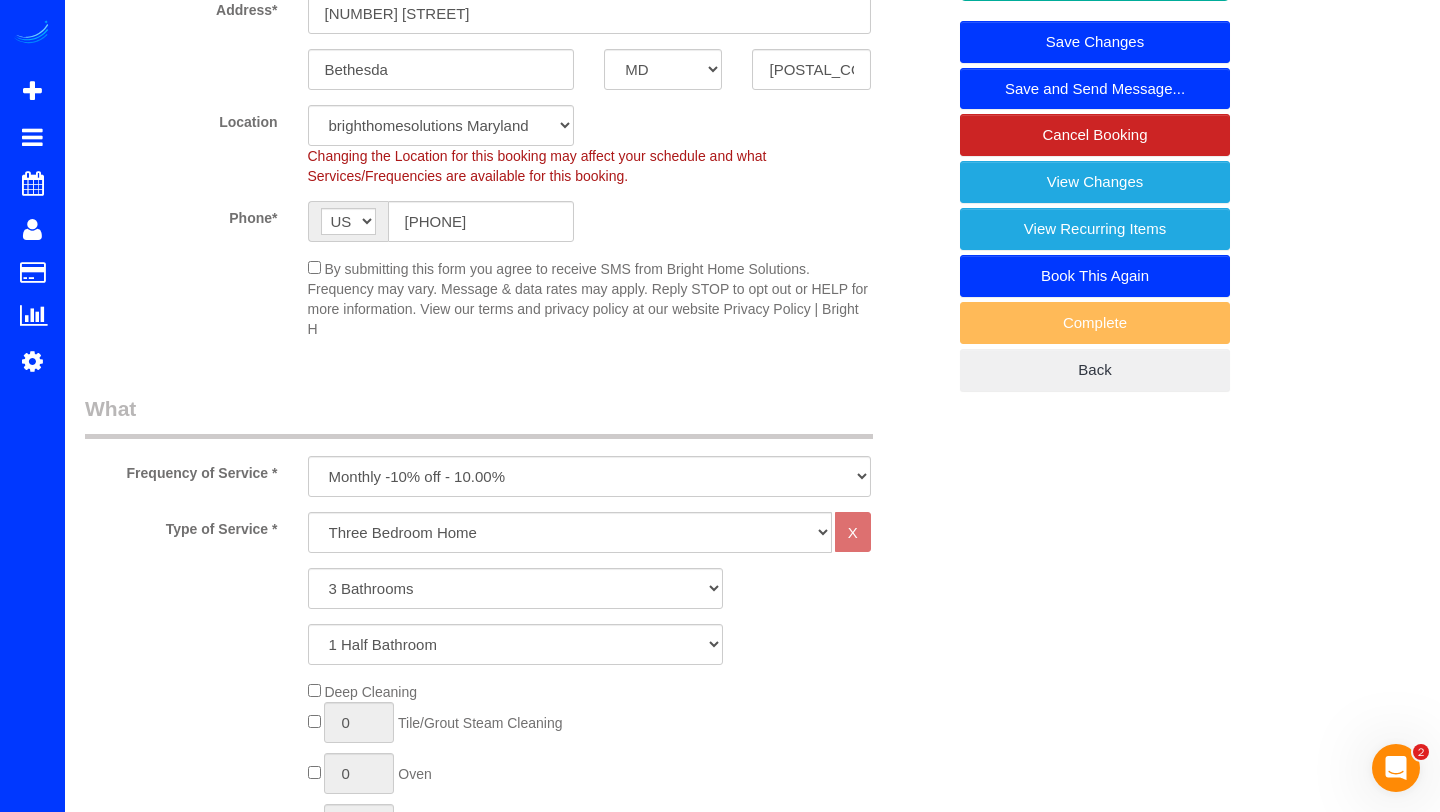 scroll, scrollTop: 376, scrollLeft: 0, axis: vertical 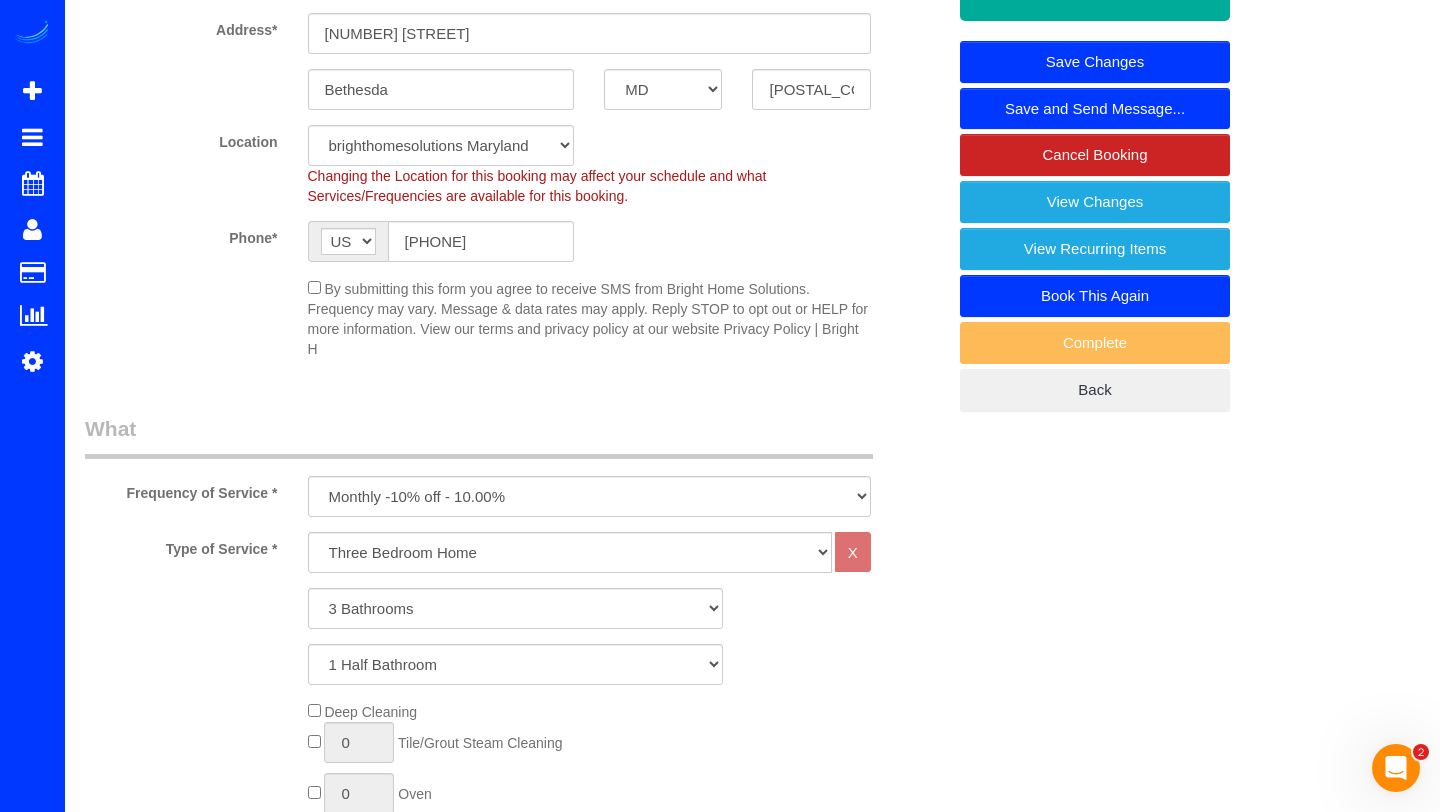 click on "Save Changes" at bounding box center [1095, 62] 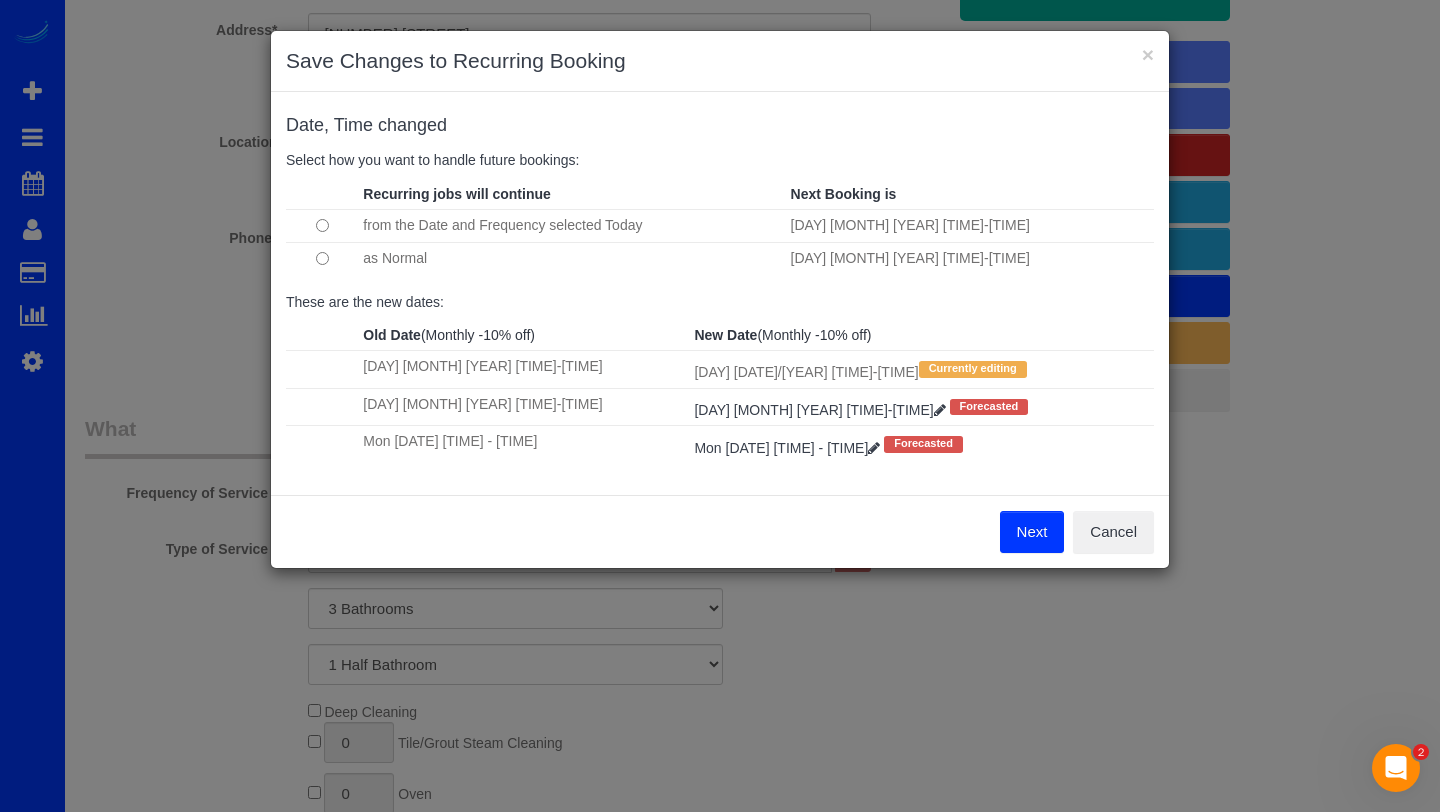 click on "Next" at bounding box center (1032, 532) 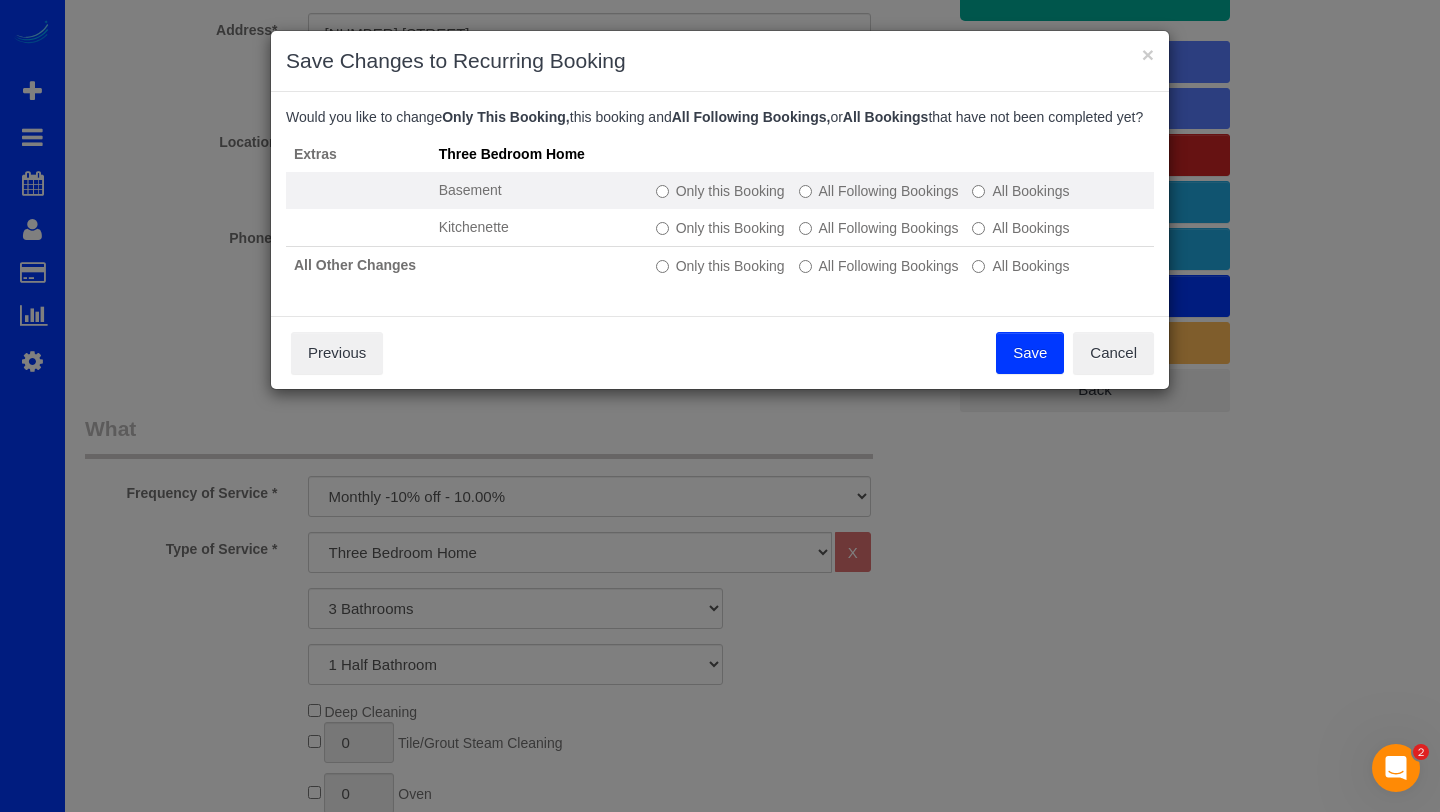 click on "Only this Booking" at bounding box center [720, 191] 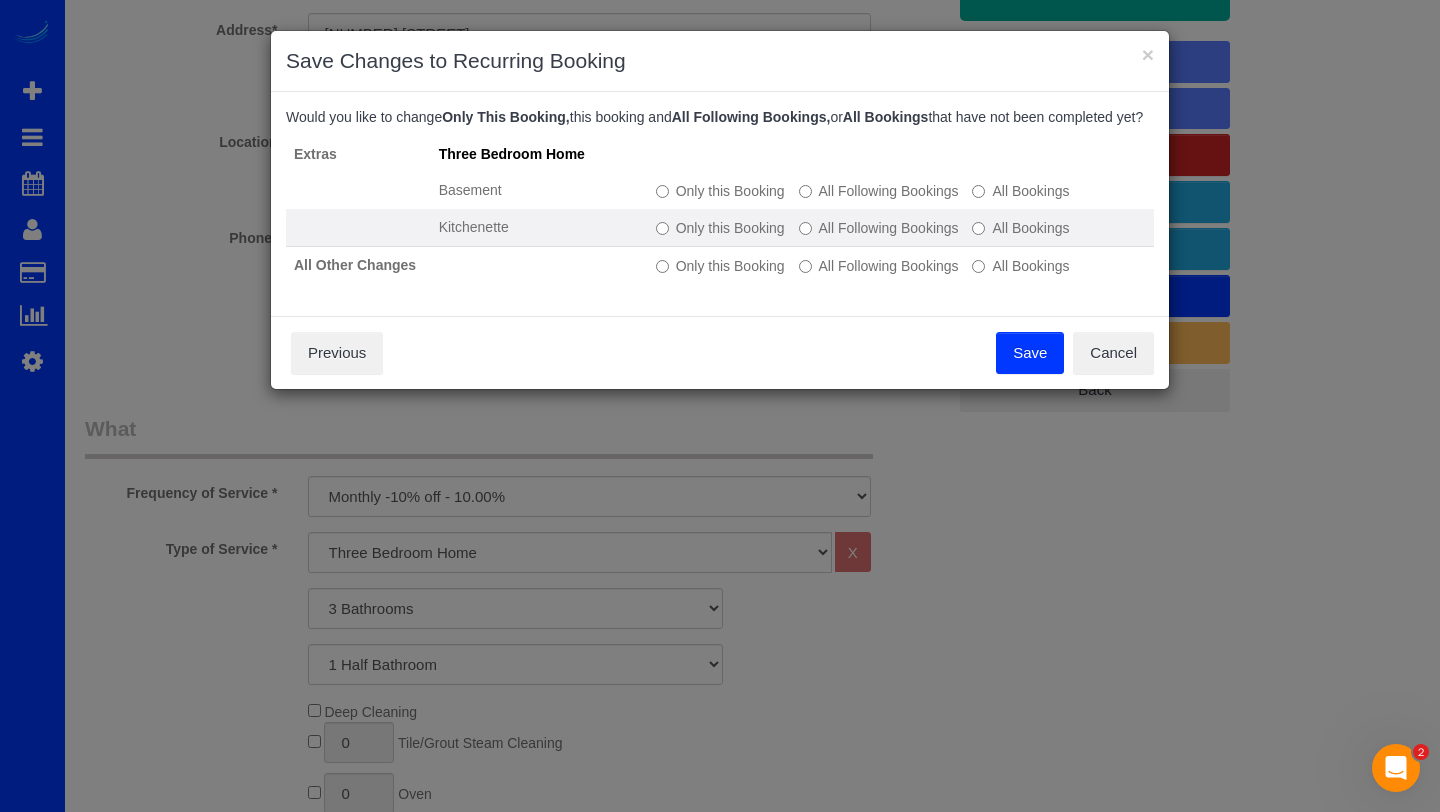 click on "Only this Booking" at bounding box center (720, 228) 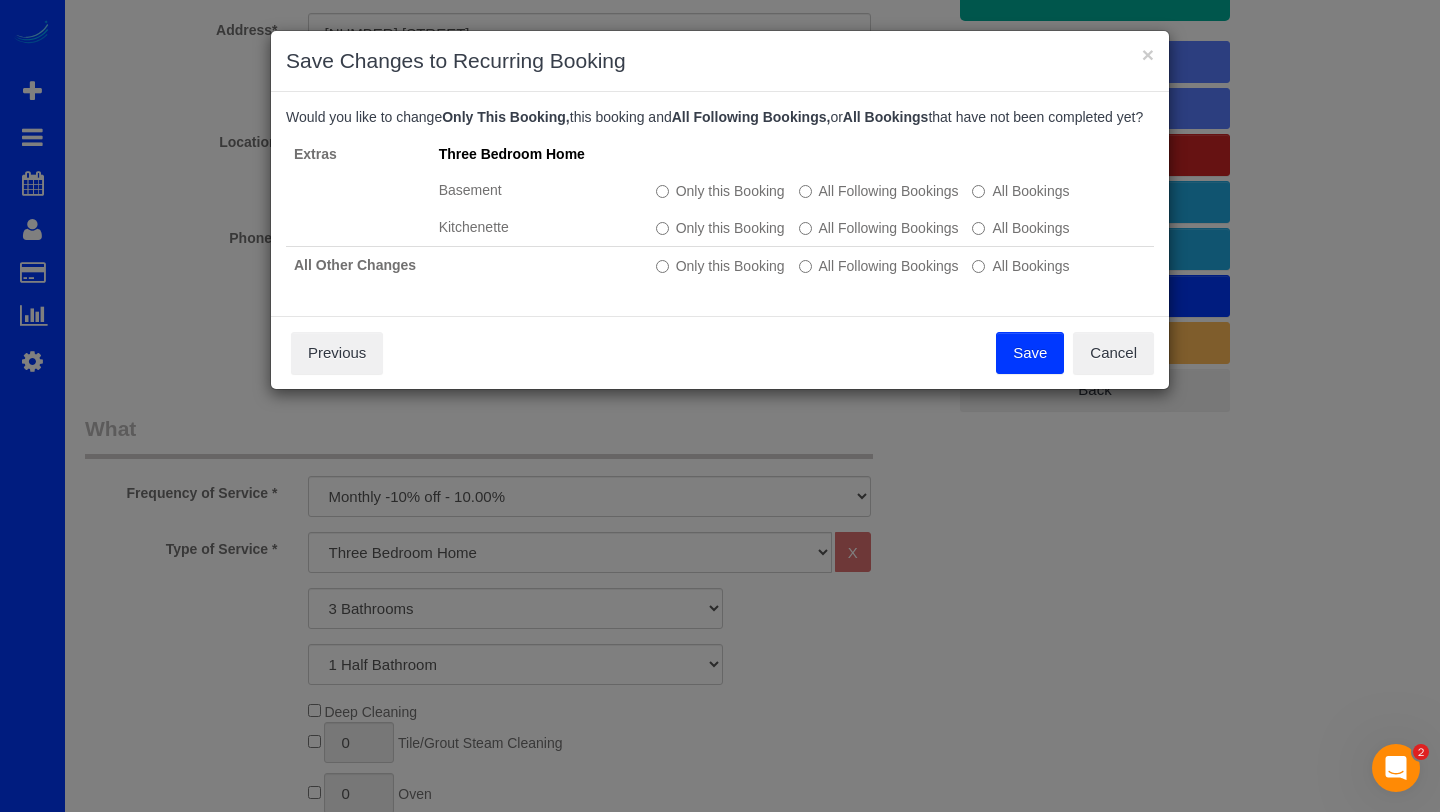 click on "Save" at bounding box center [1030, 353] 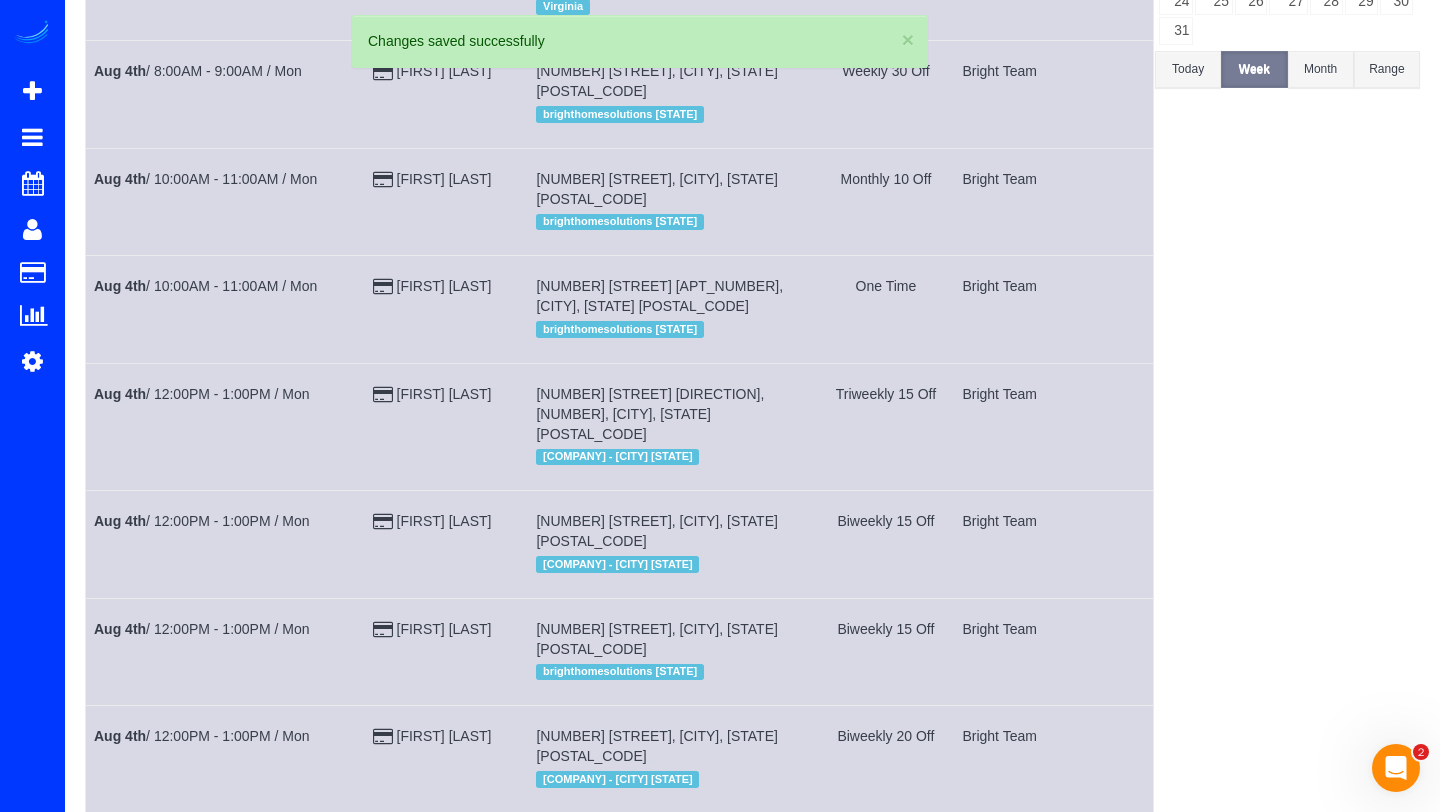 scroll, scrollTop: 0, scrollLeft: 0, axis: both 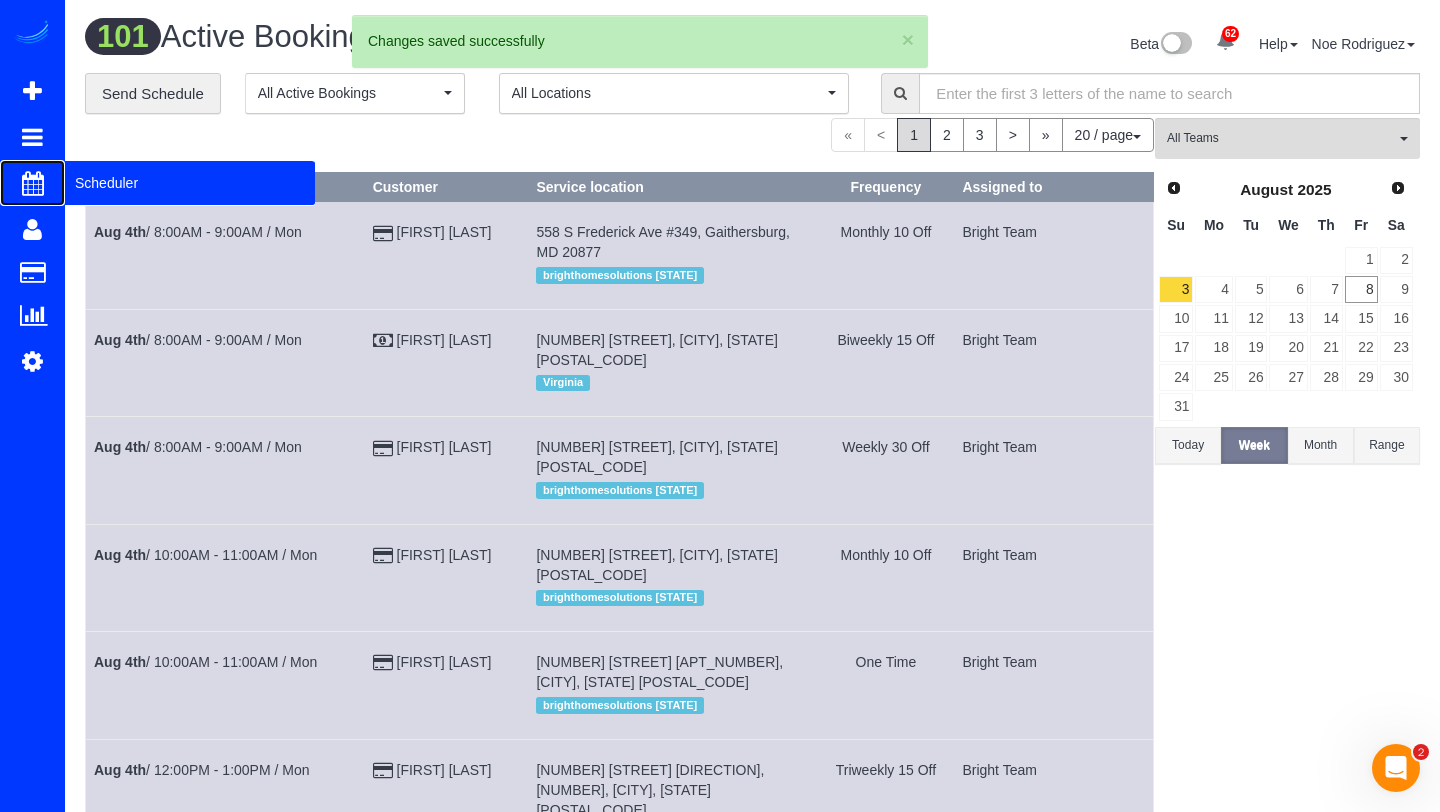 click on "Scheduler" at bounding box center [190, 183] 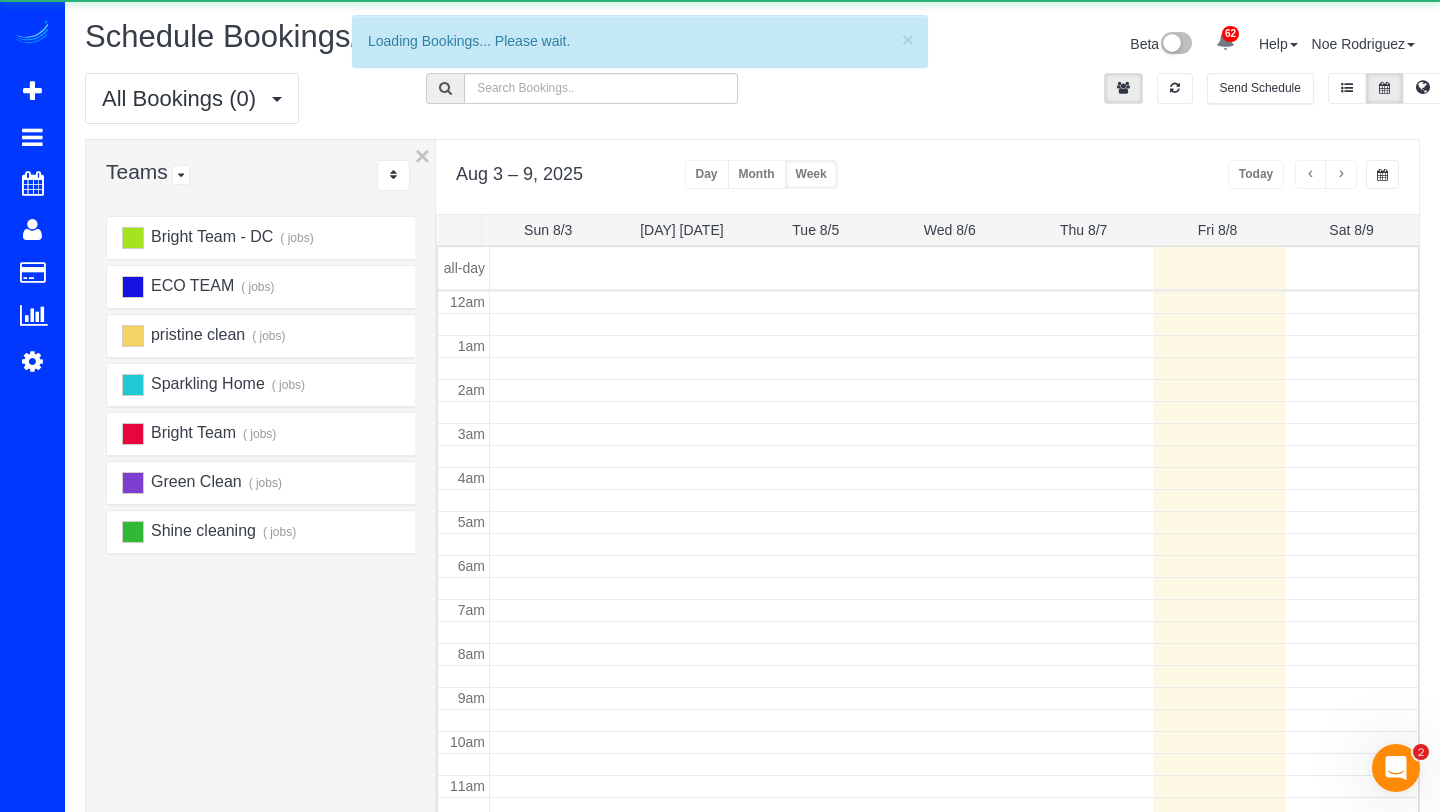 scroll, scrollTop: 265, scrollLeft: 0, axis: vertical 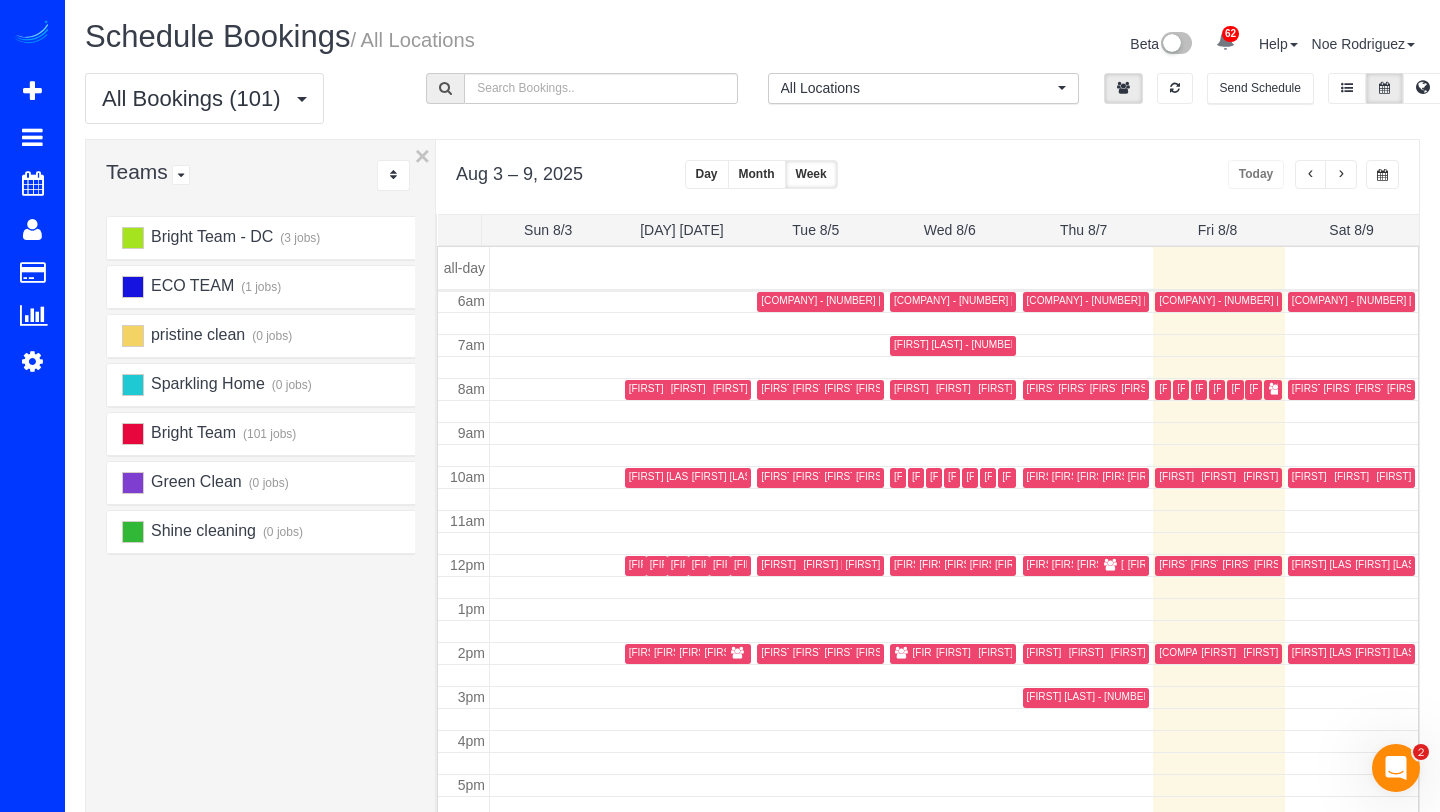 click at bounding box center [1341, 174] 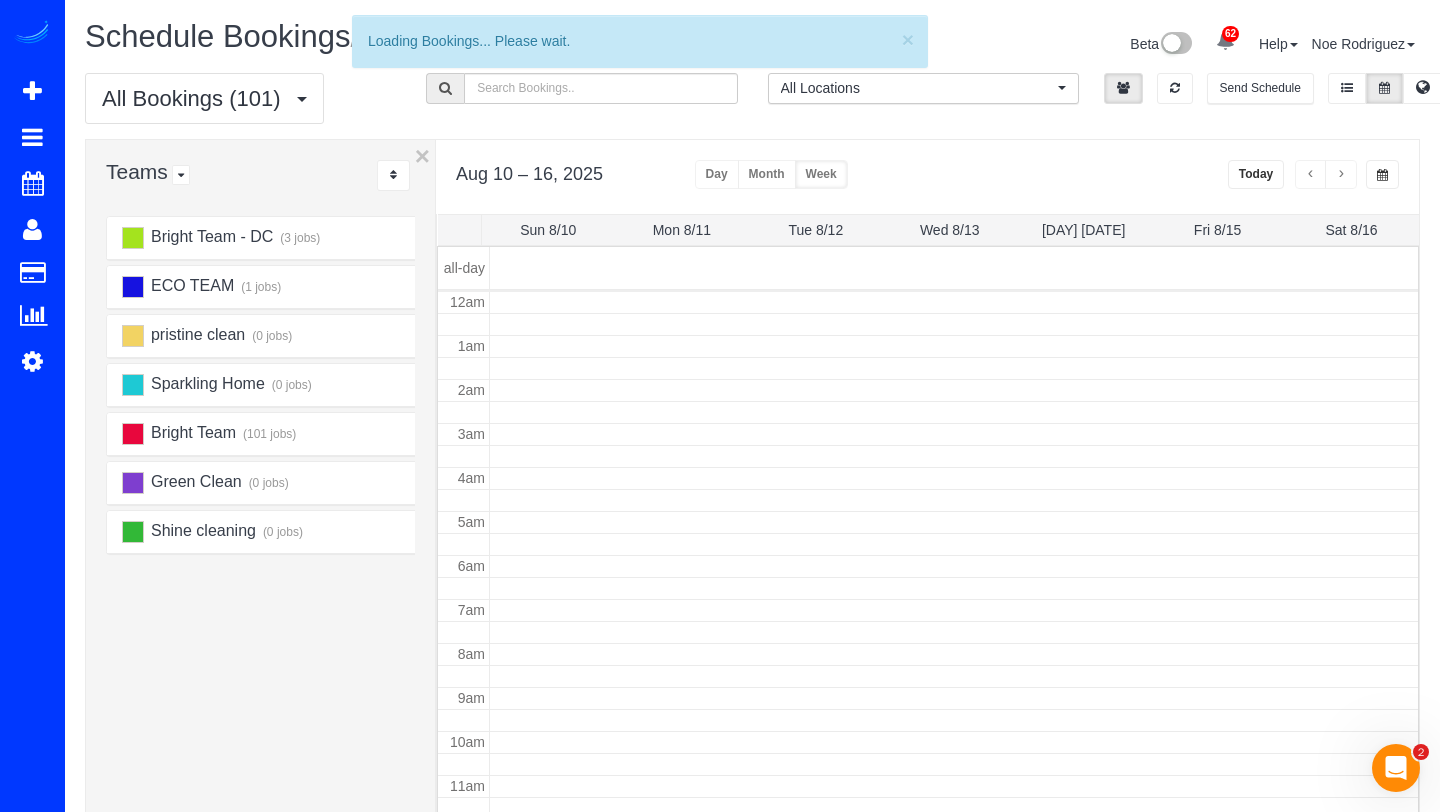 scroll, scrollTop: 265, scrollLeft: 0, axis: vertical 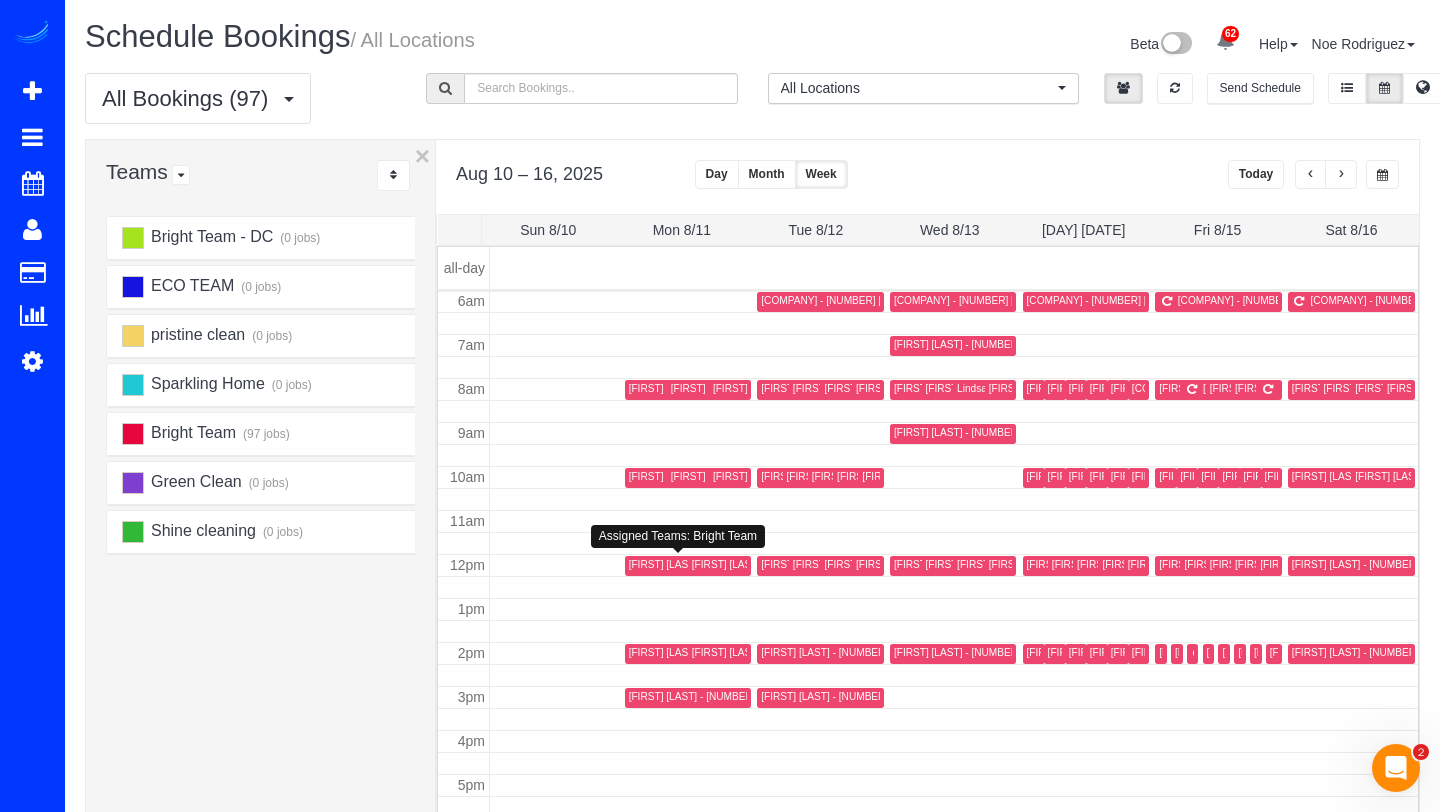 click on "Ellen Hatherill - 4924 Crescent Street, Bethesda, MD 20816" at bounding box center [796, 564] 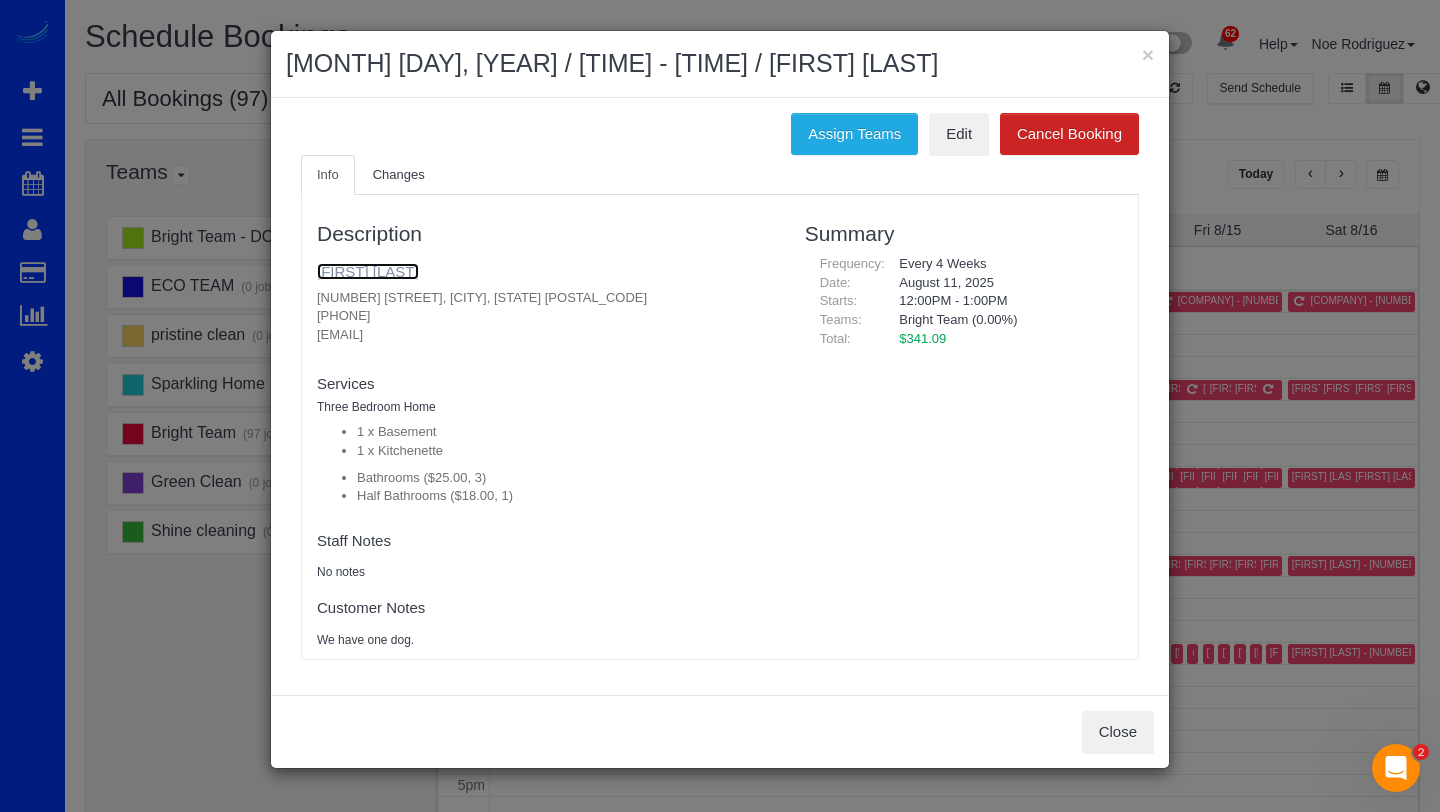 click on "Ellen Hatherill" at bounding box center (368, 271) 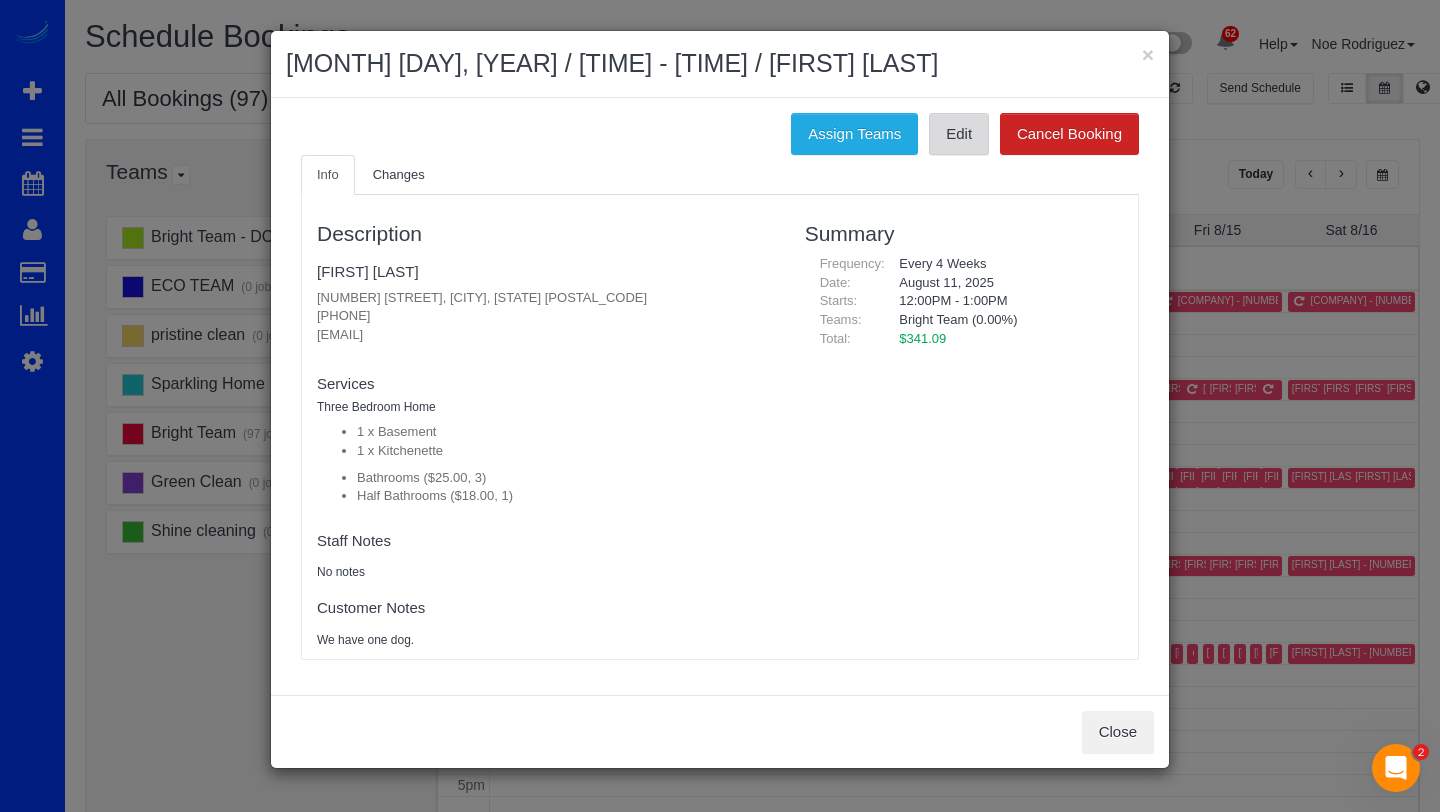click on "Edit" at bounding box center [959, 134] 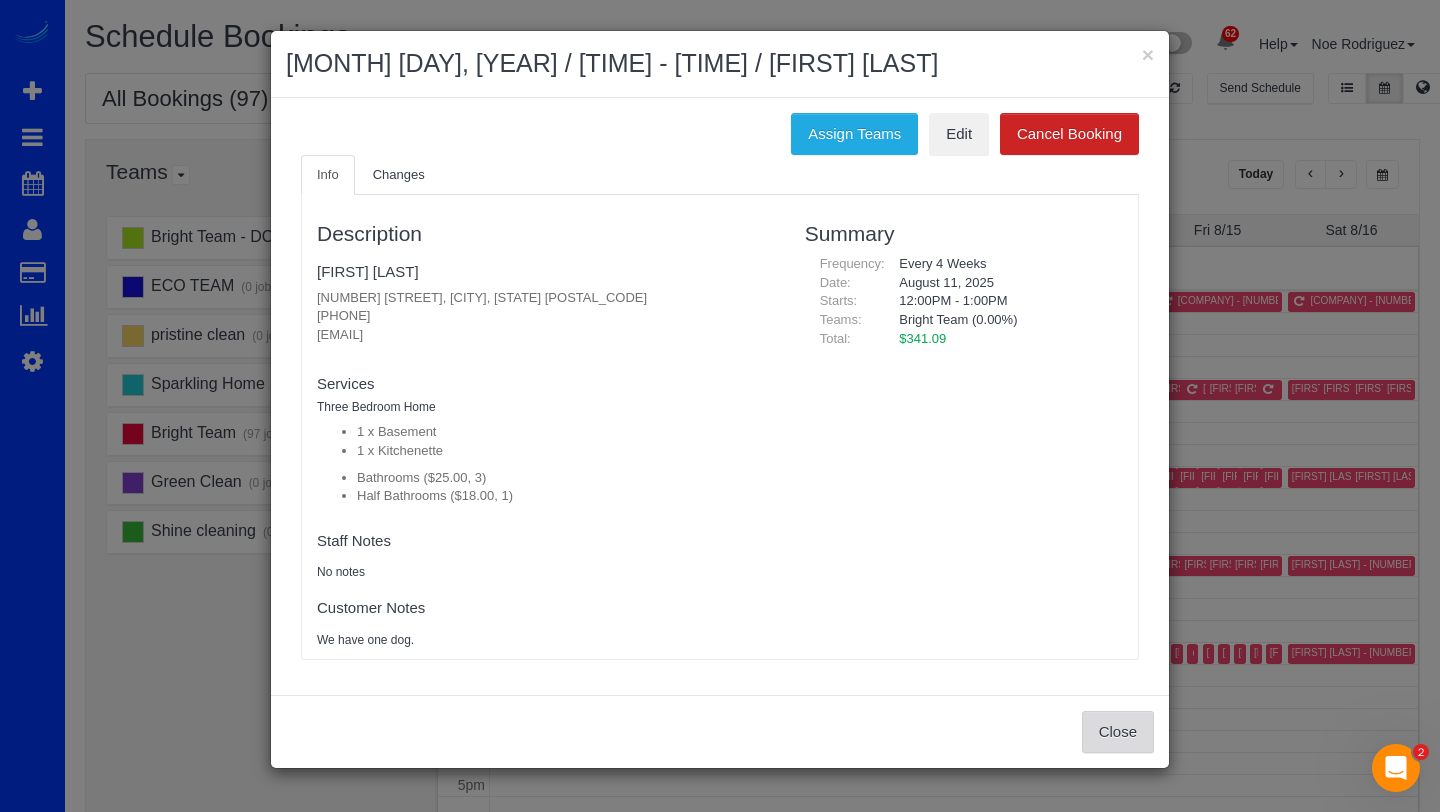 click on "Close" at bounding box center [1118, 732] 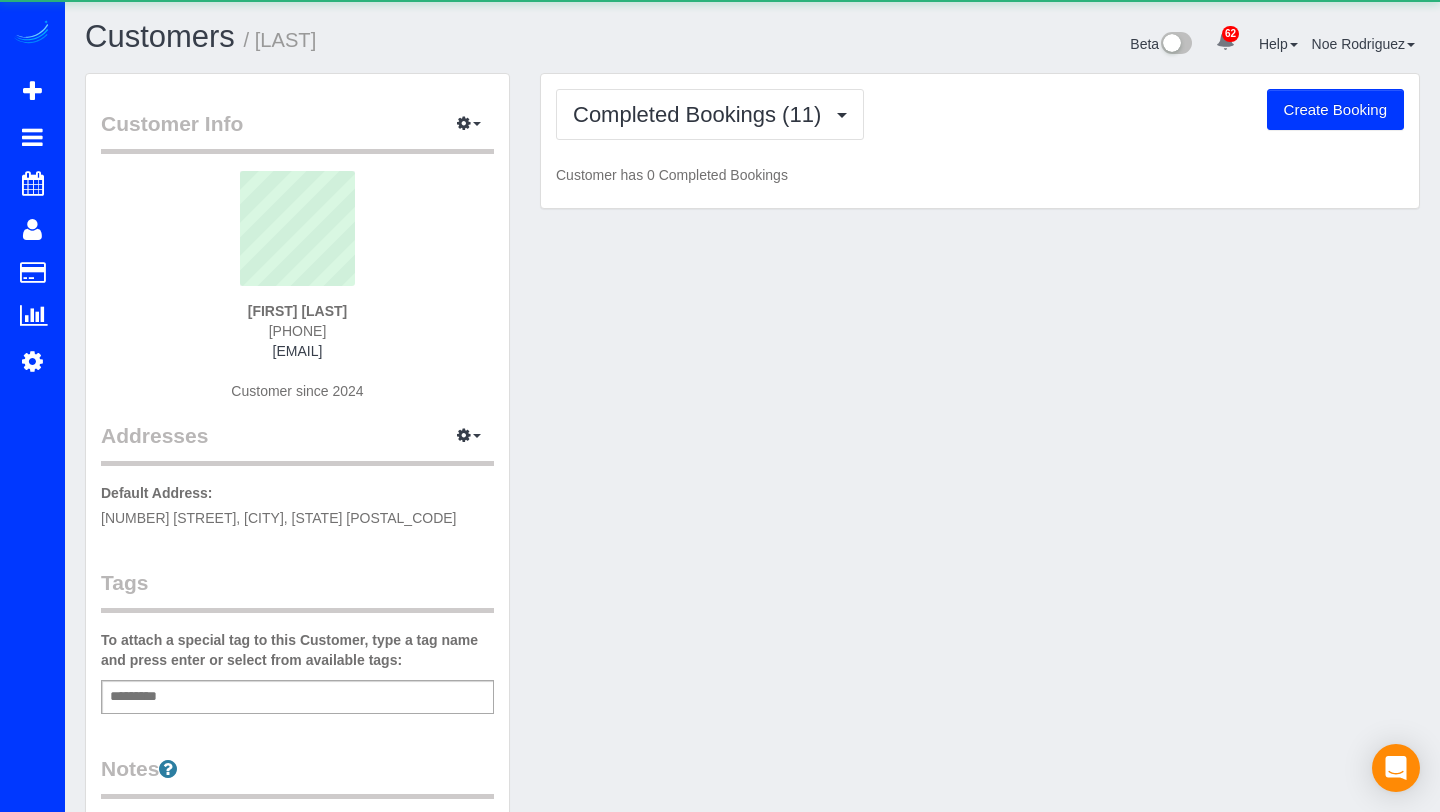 scroll, scrollTop: 0, scrollLeft: 0, axis: both 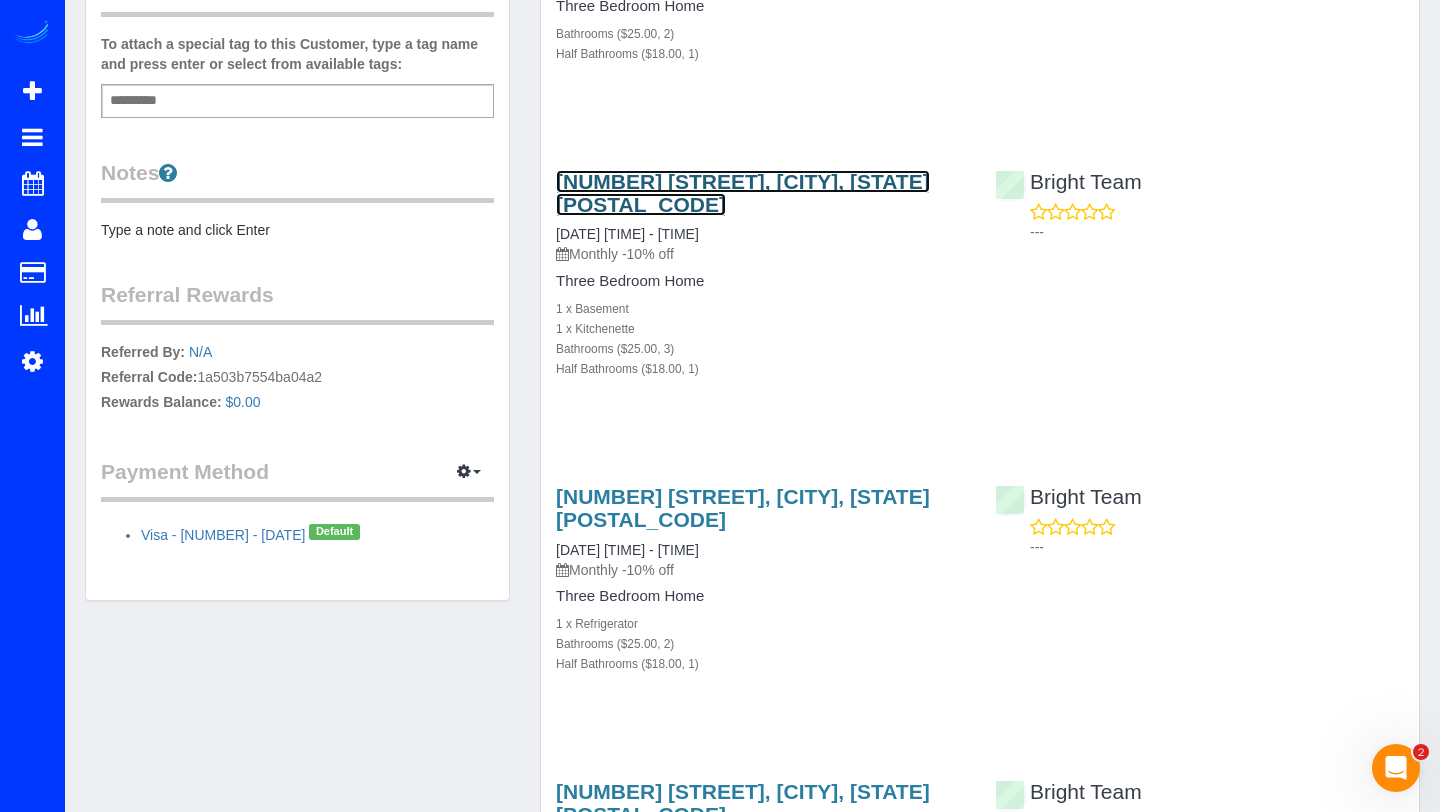 click on "[NUMBER] [STREET], [CITY], [STATE] [POSTAL_CODE]" at bounding box center (743, 193) 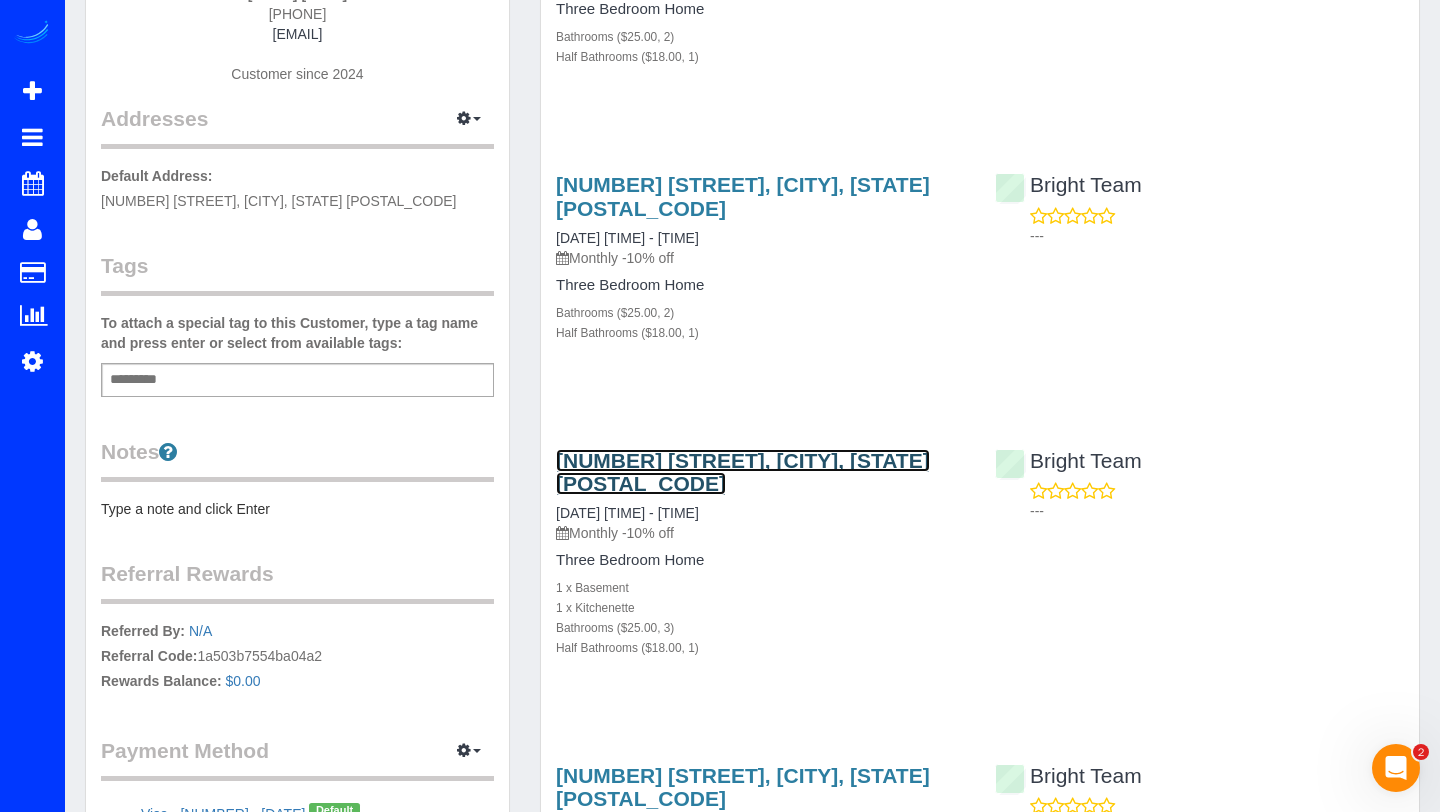 scroll, scrollTop: 0, scrollLeft: 0, axis: both 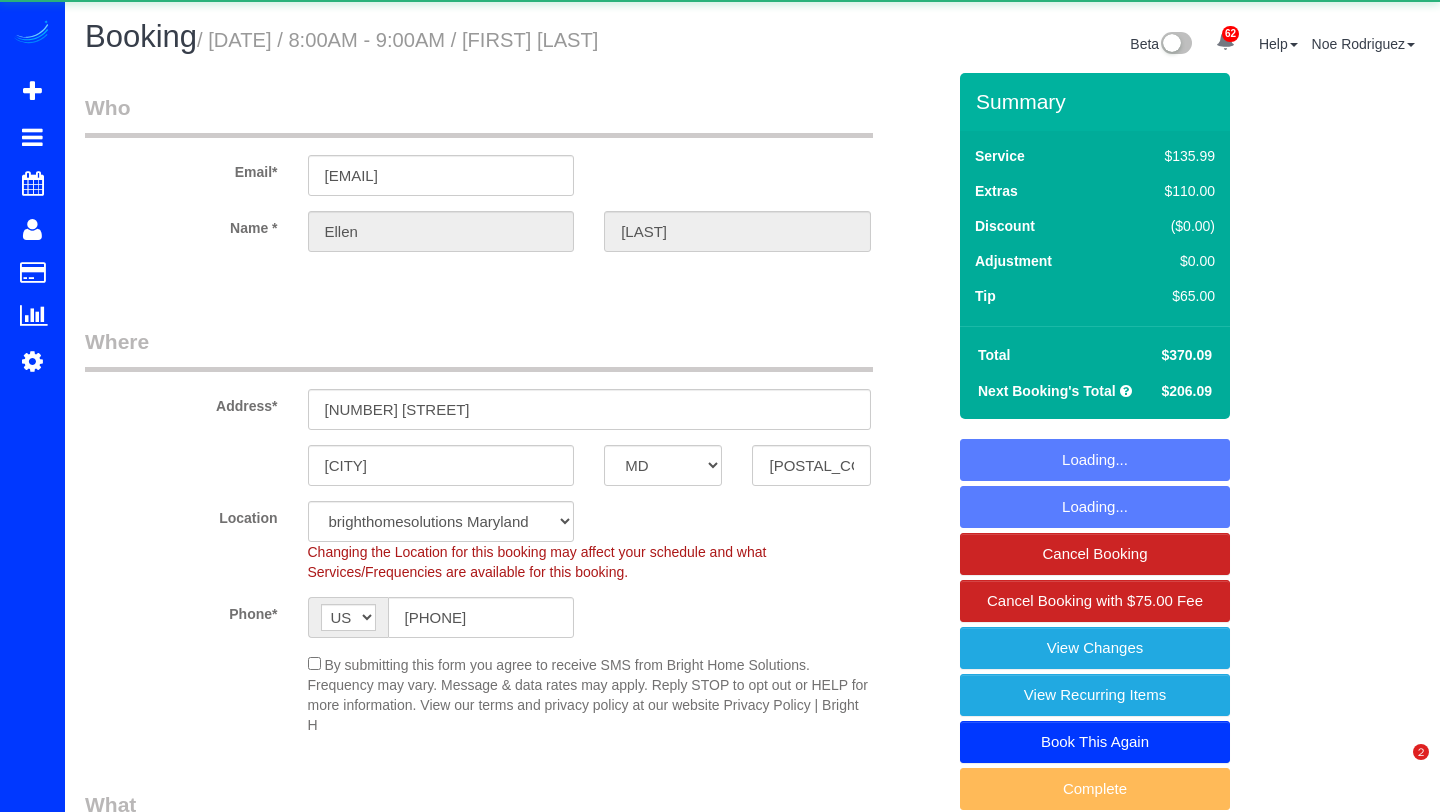 select on "MD" 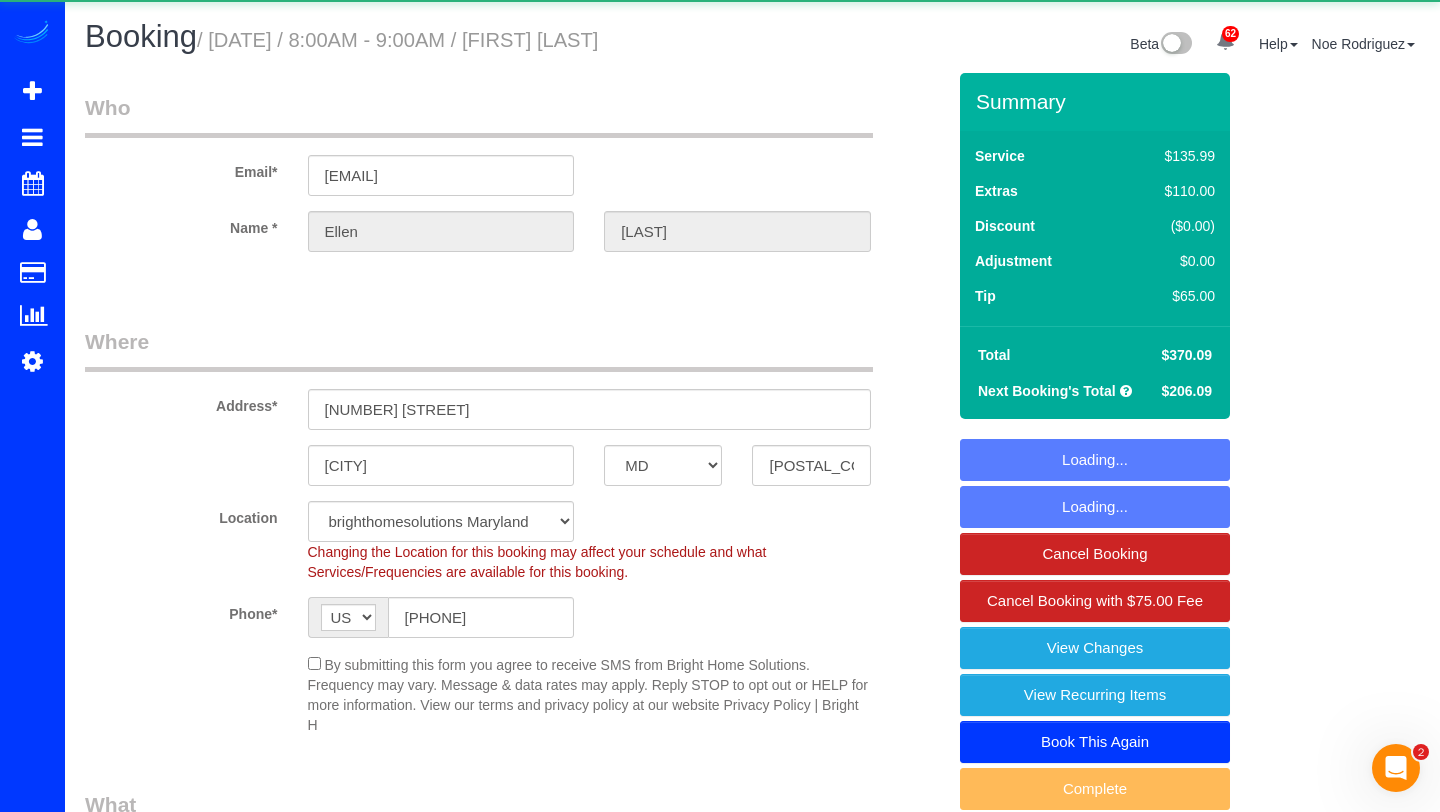 scroll, scrollTop: 0, scrollLeft: 0, axis: both 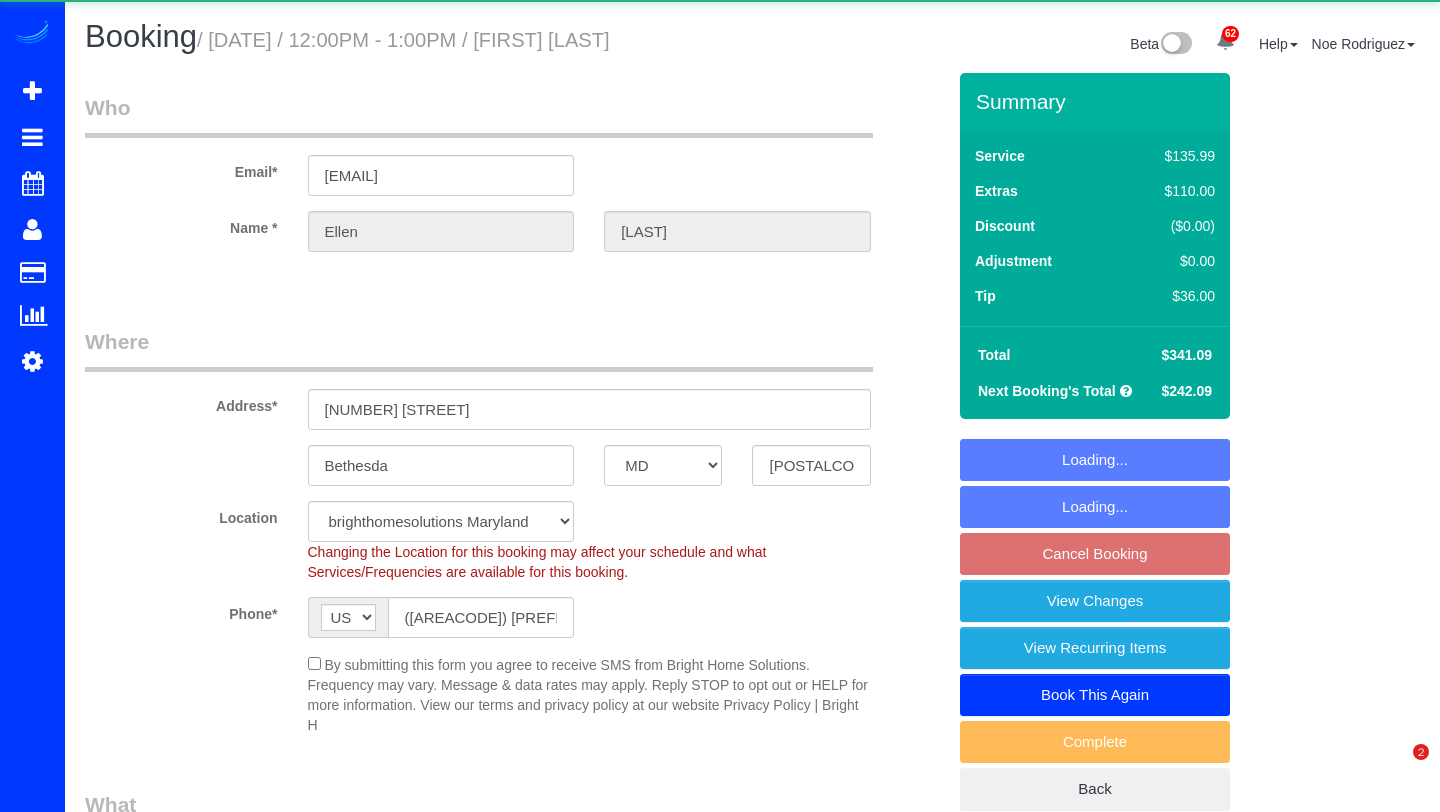 select on "MD" 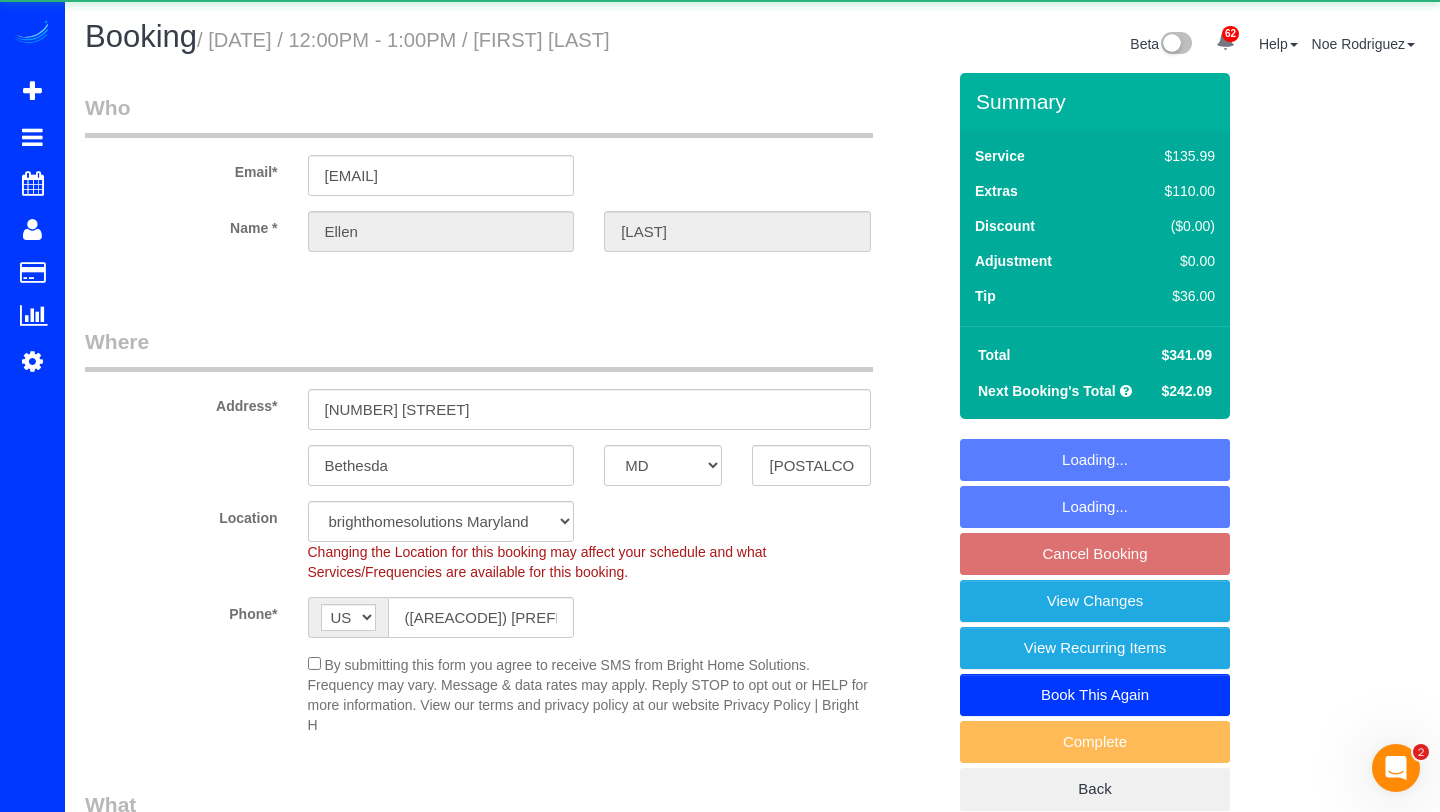 scroll, scrollTop: 0, scrollLeft: 0, axis: both 